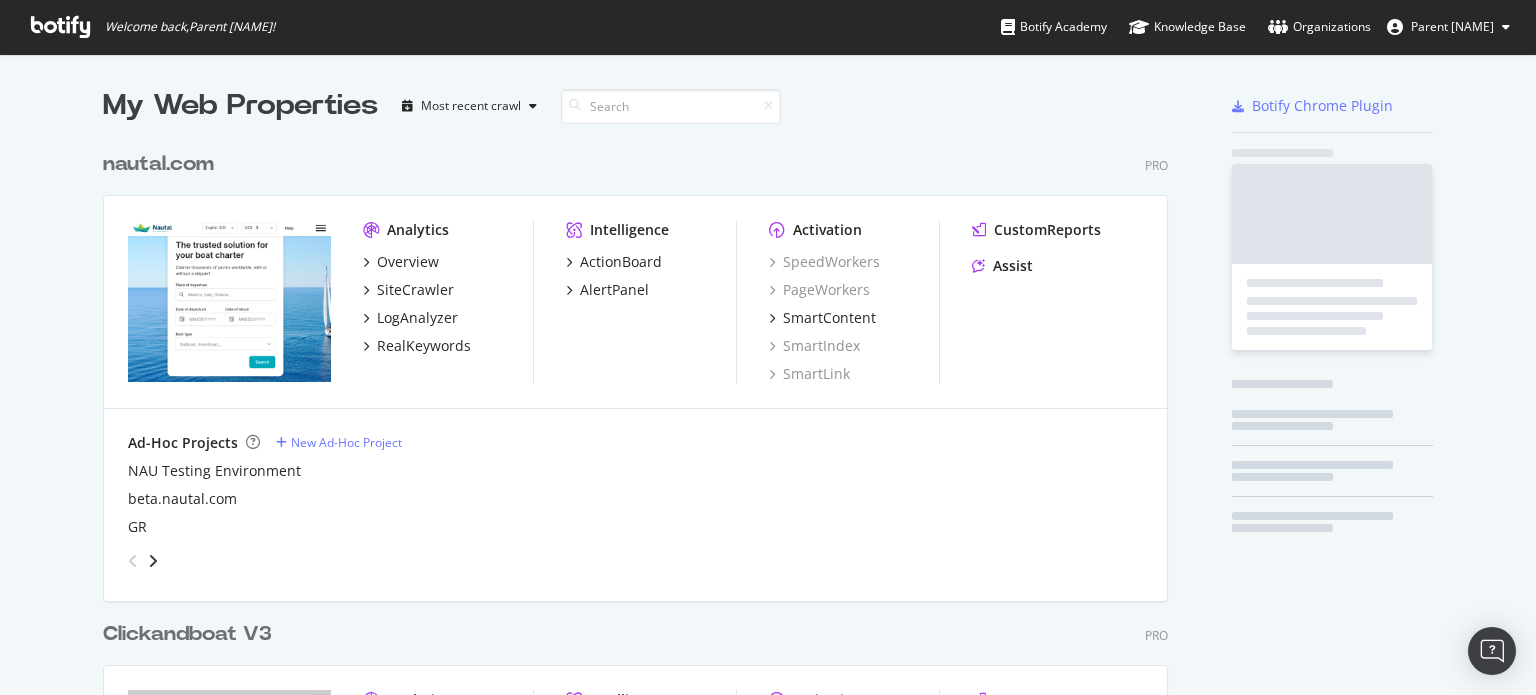scroll, scrollTop: 0, scrollLeft: 0, axis: both 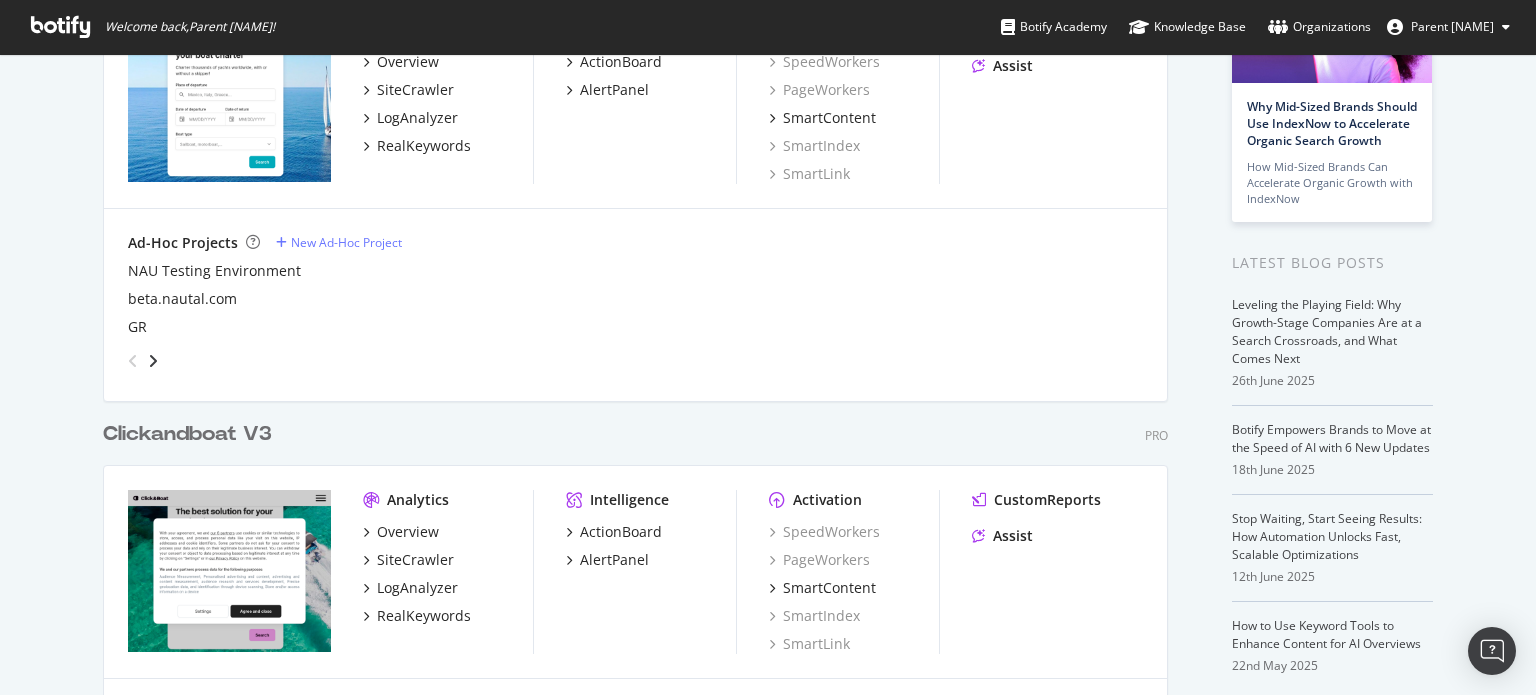 click on "Clickandboat V3" at bounding box center [187, 434] 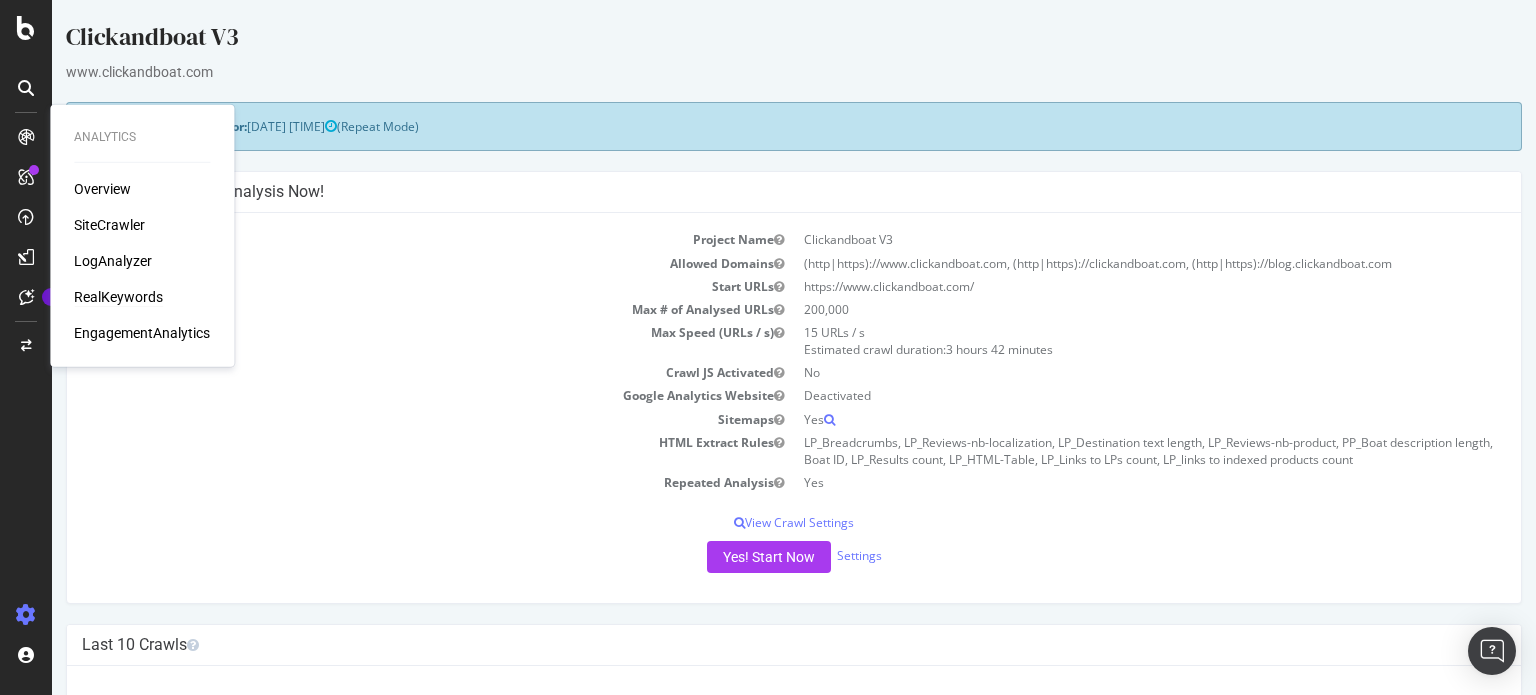 scroll, scrollTop: 0, scrollLeft: 0, axis: both 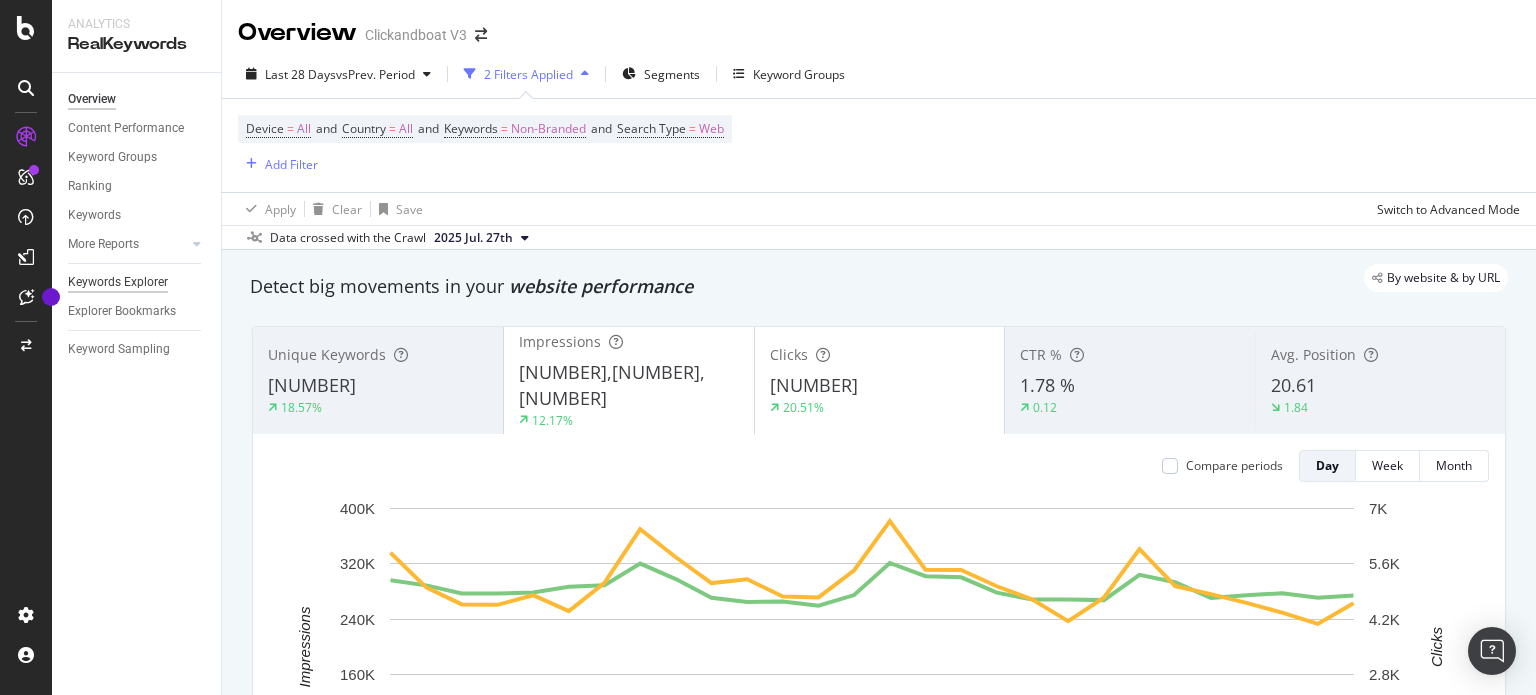 click on "Keywords Explorer" at bounding box center [118, 282] 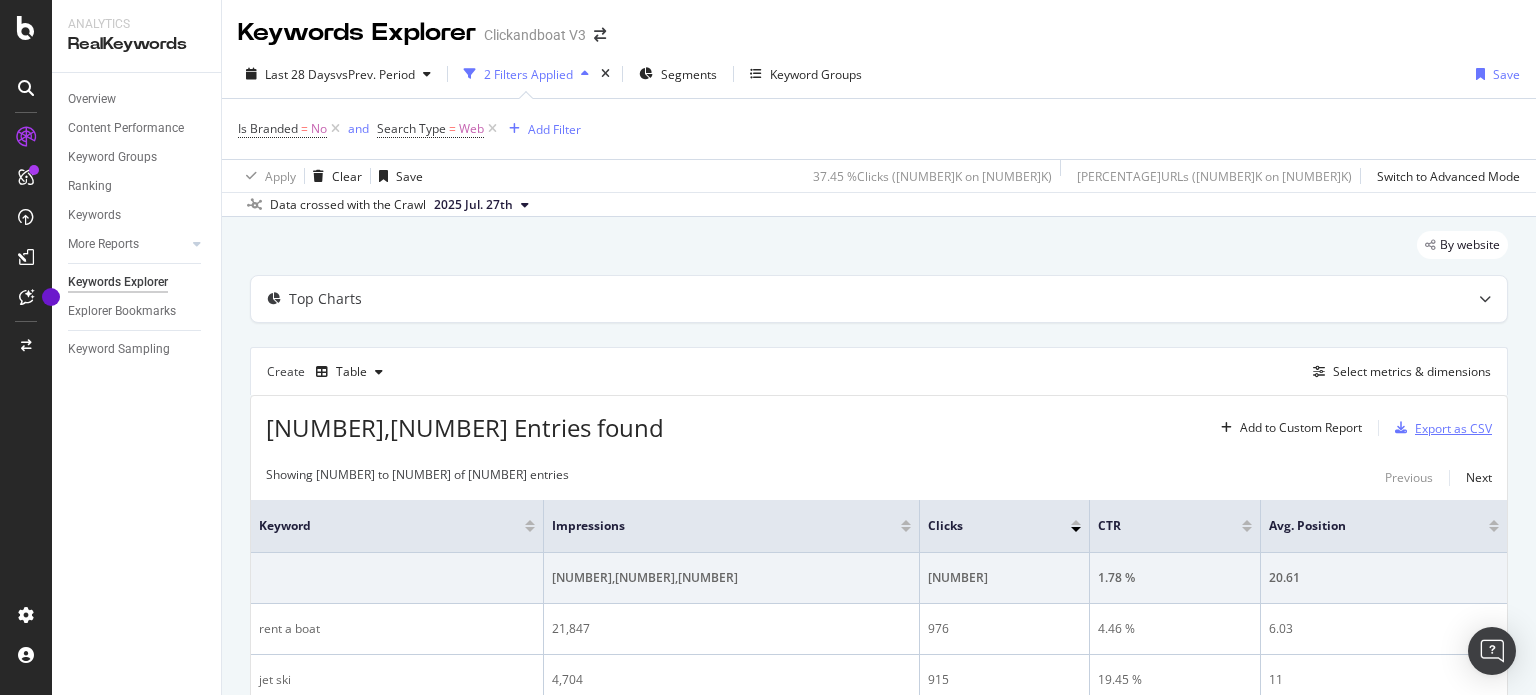 click on "Export as CSV" at bounding box center [1453, 428] 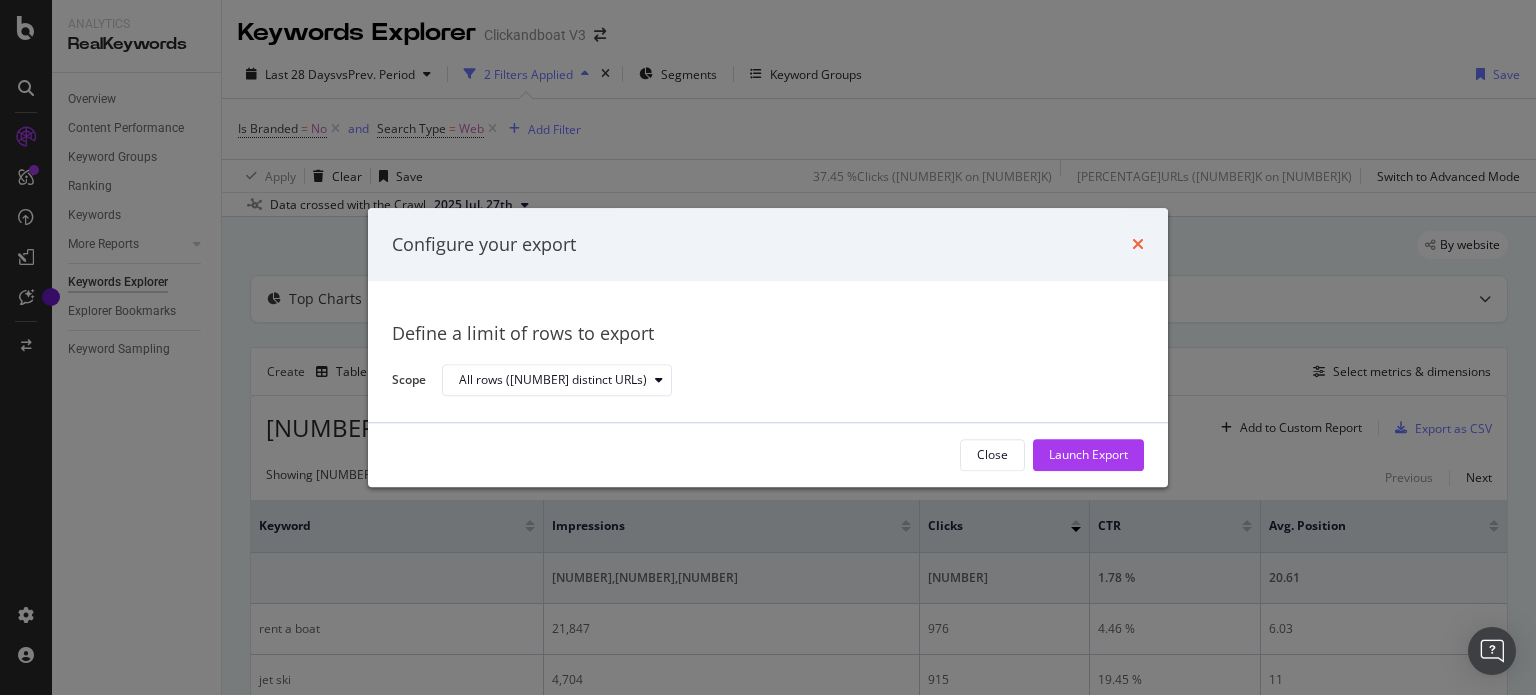 click at bounding box center [1138, 245] 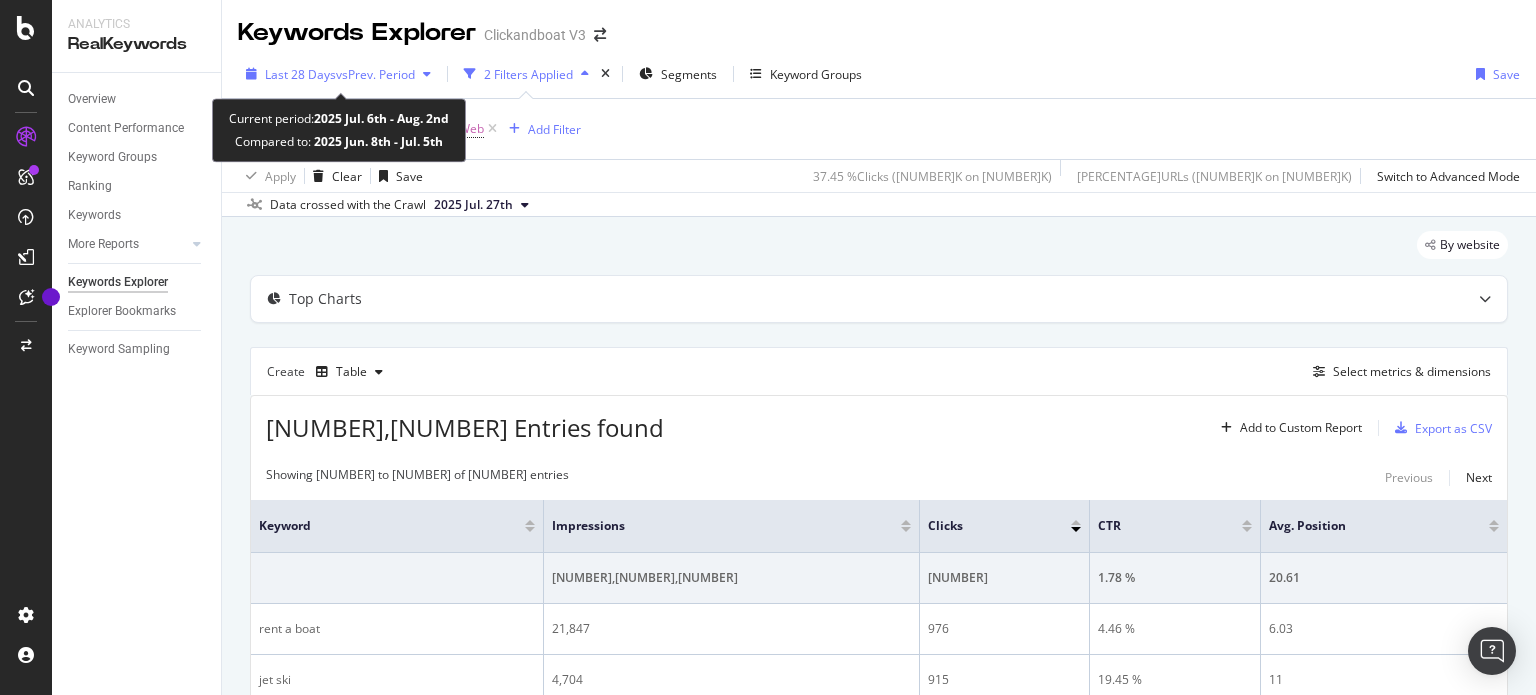 click on "vs  Prev. Period" at bounding box center (375, 74) 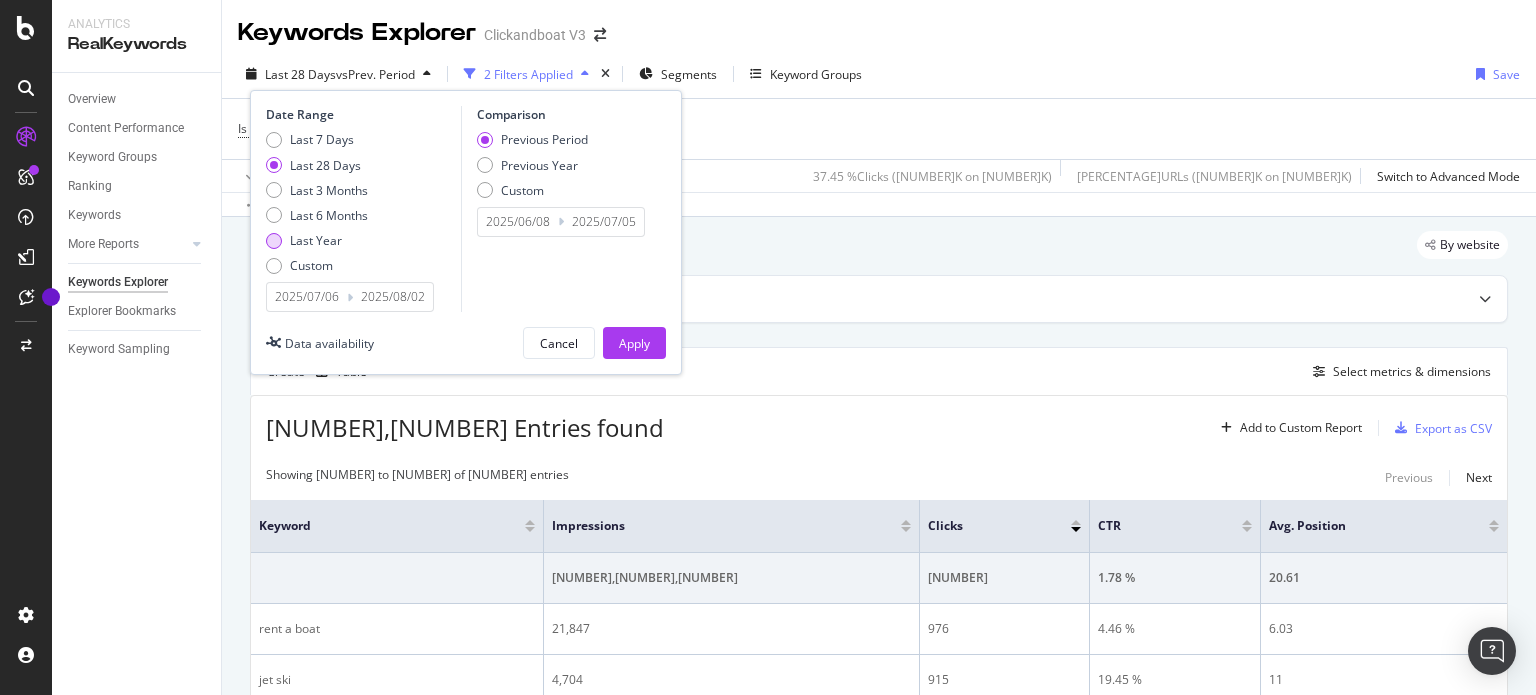 click on "Last Year" at bounding box center [316, 240] 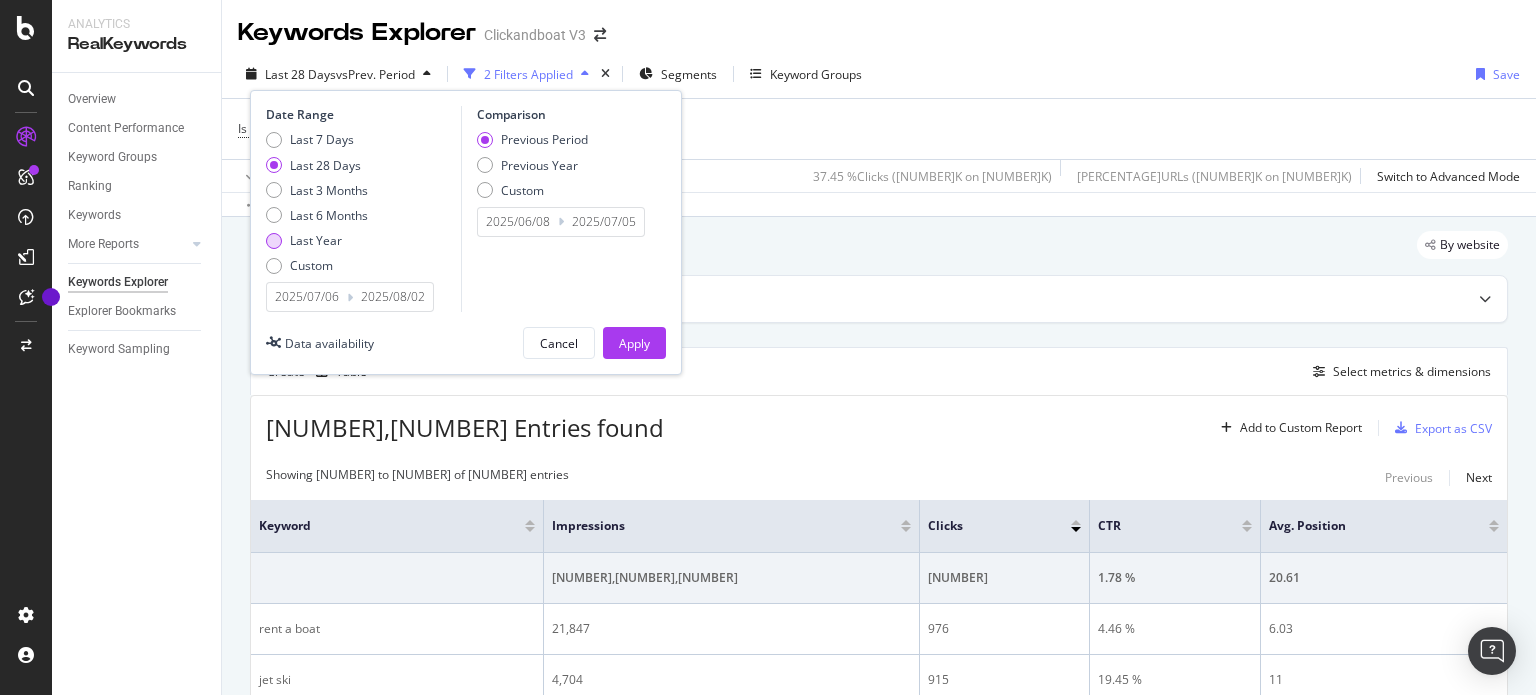 type on "2024/08/03" 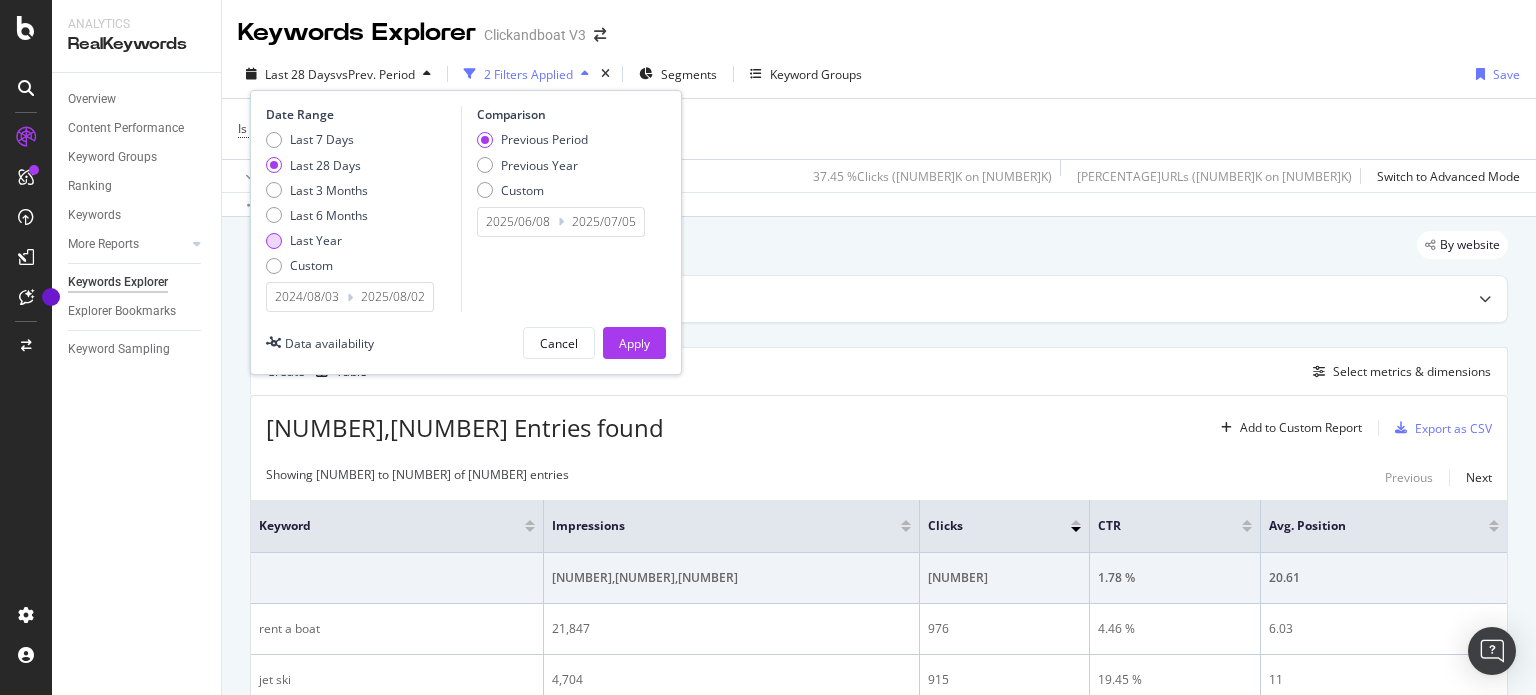 type on "[YEAR]/[MONTH]/[DAY]" 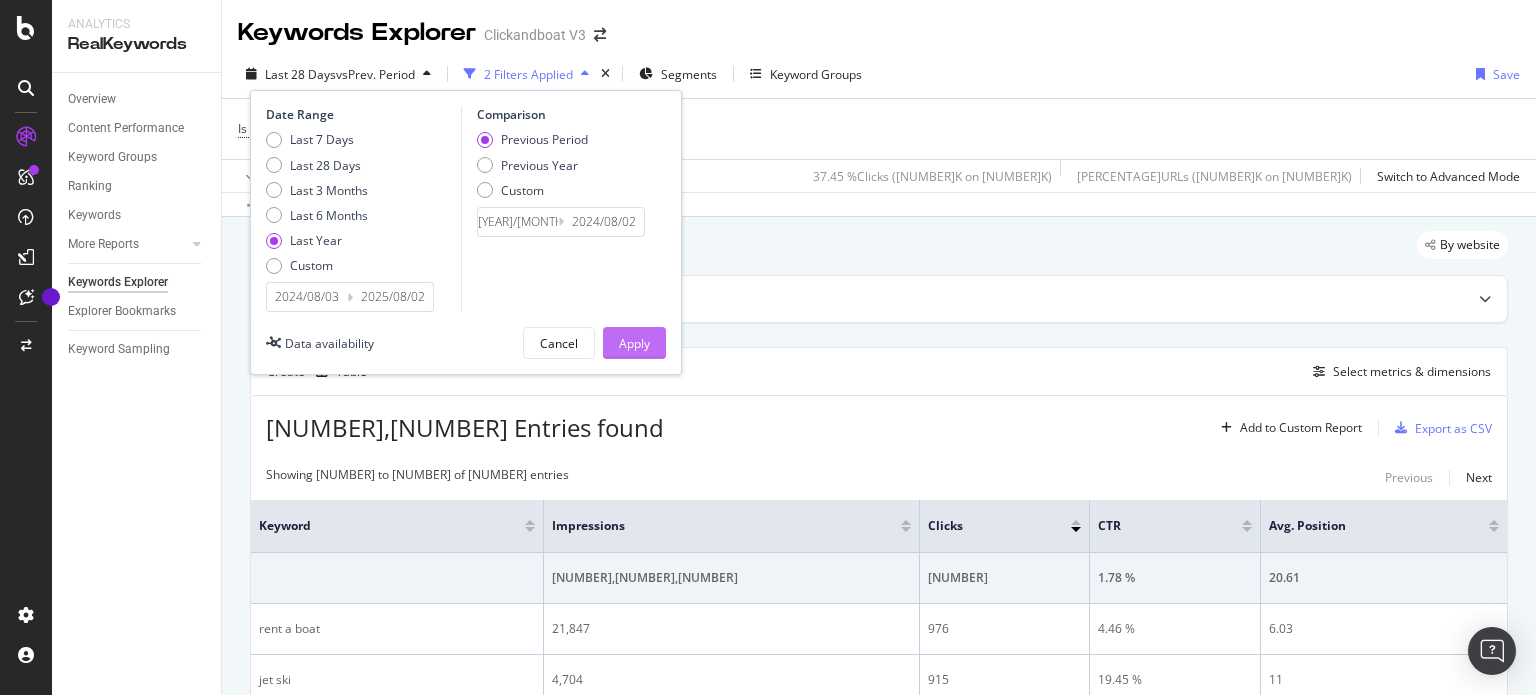 click on "Apply" at bounding box center (634, 343) 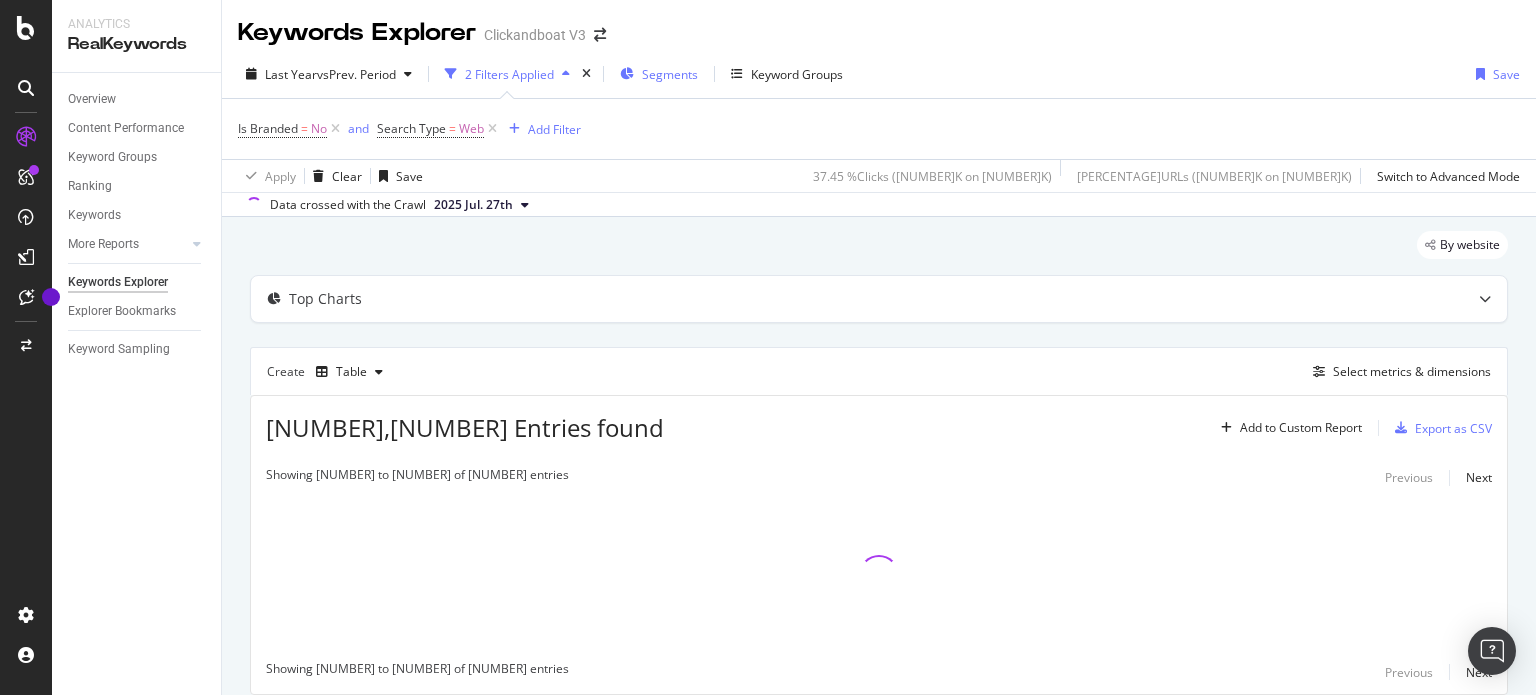 click on "Segments" at bounding box center [670, 74] 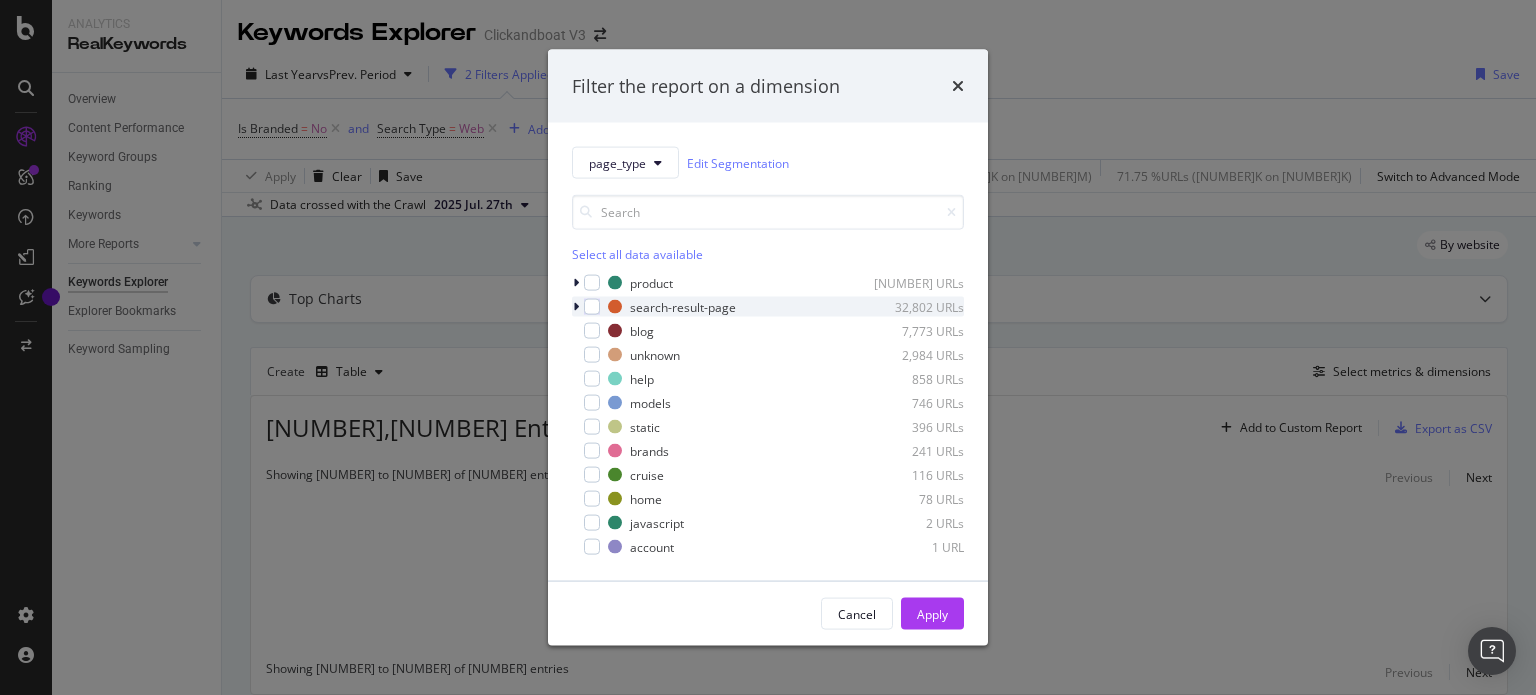 click at bounding box center [576, 307] 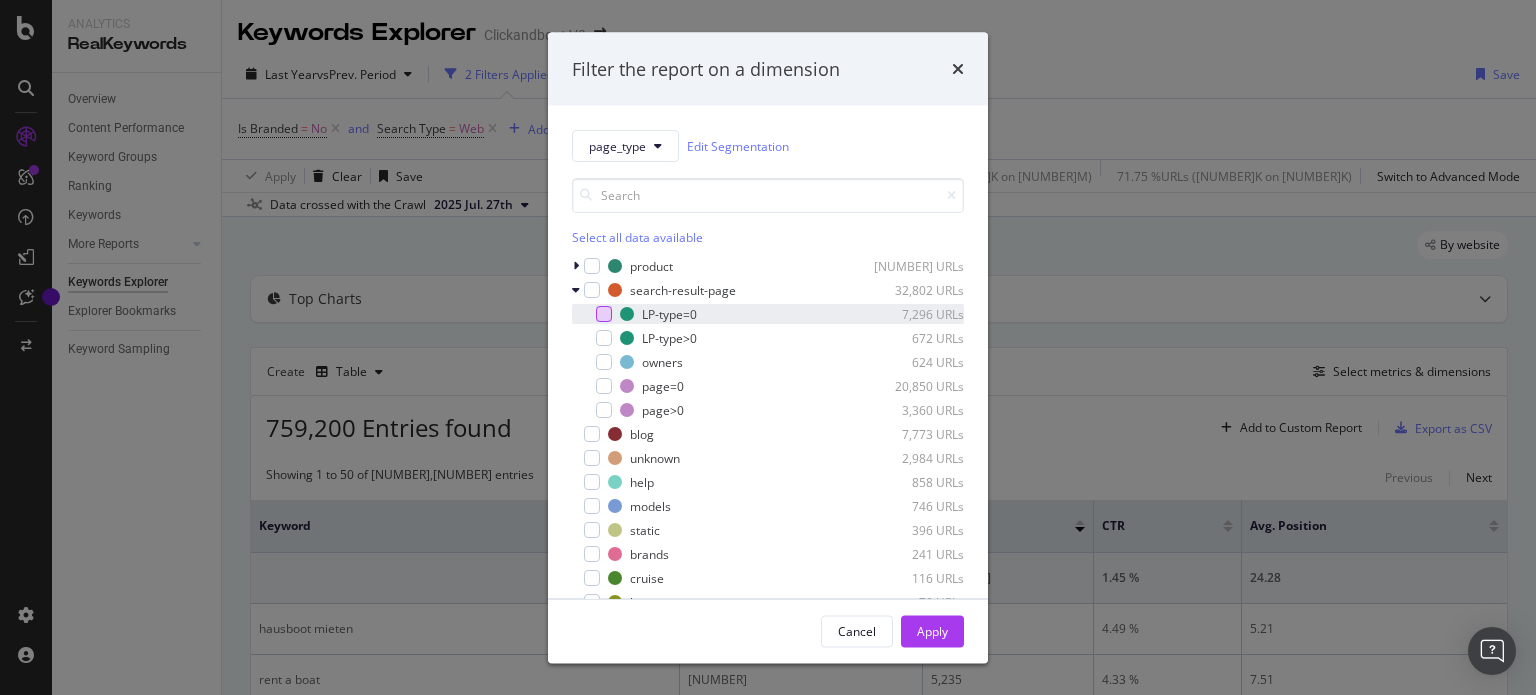 click at bounding box center (604, 314) 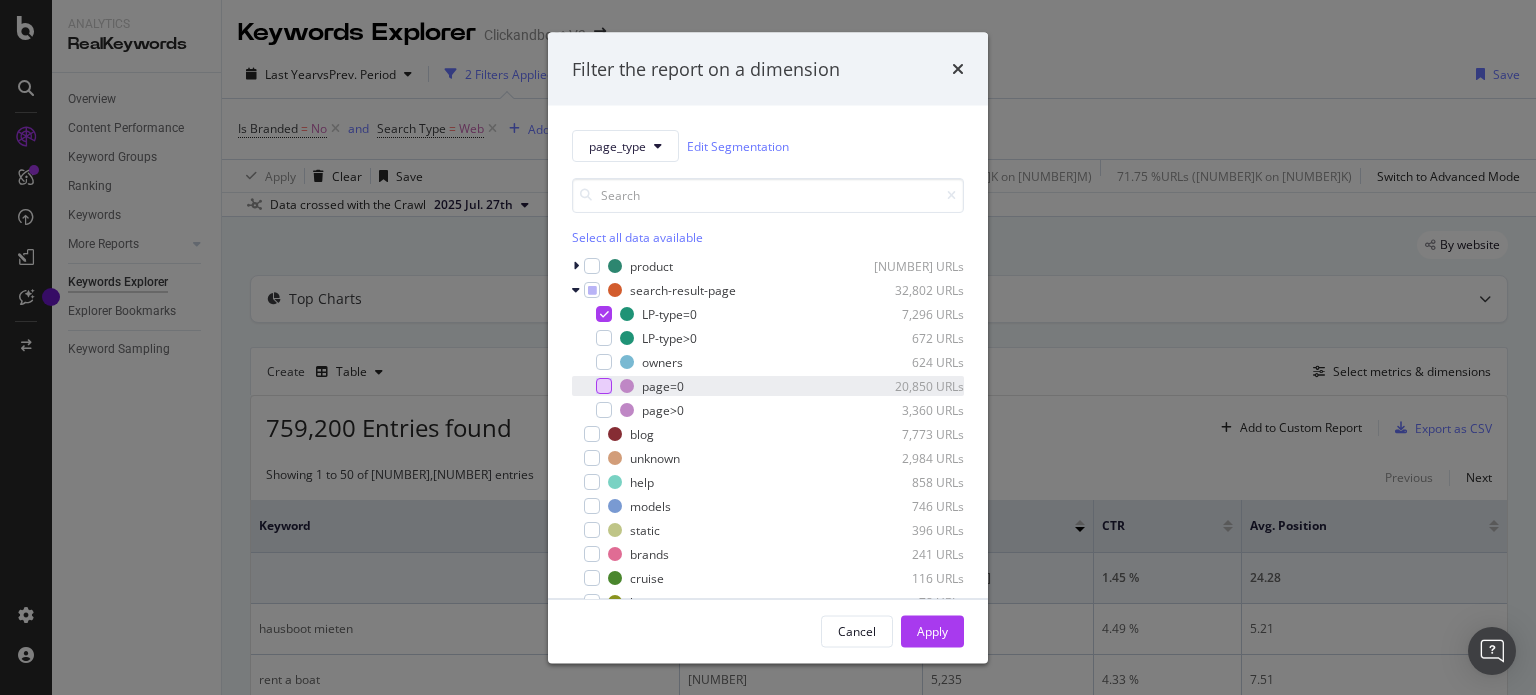 click at bounding box center (604, 386) 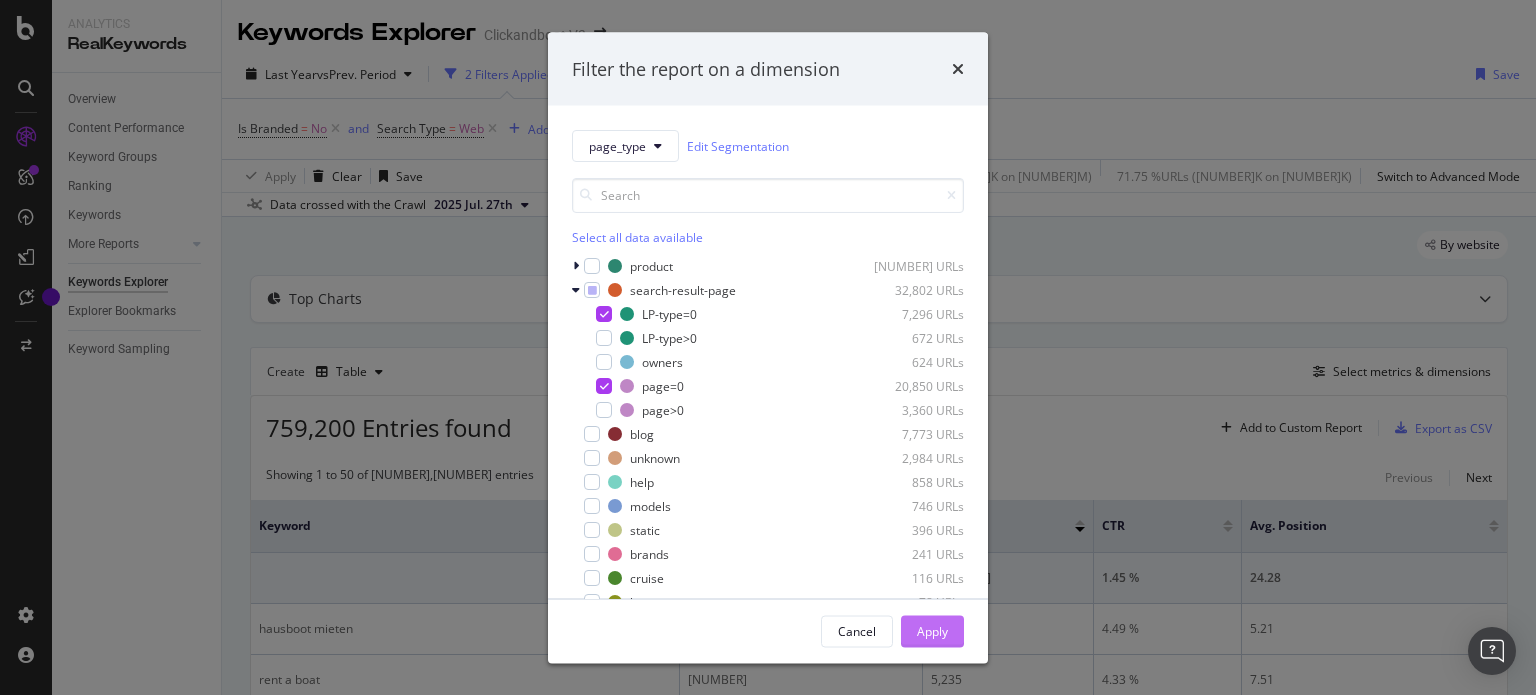 click on "Apply" at bounding box center [932, 630] 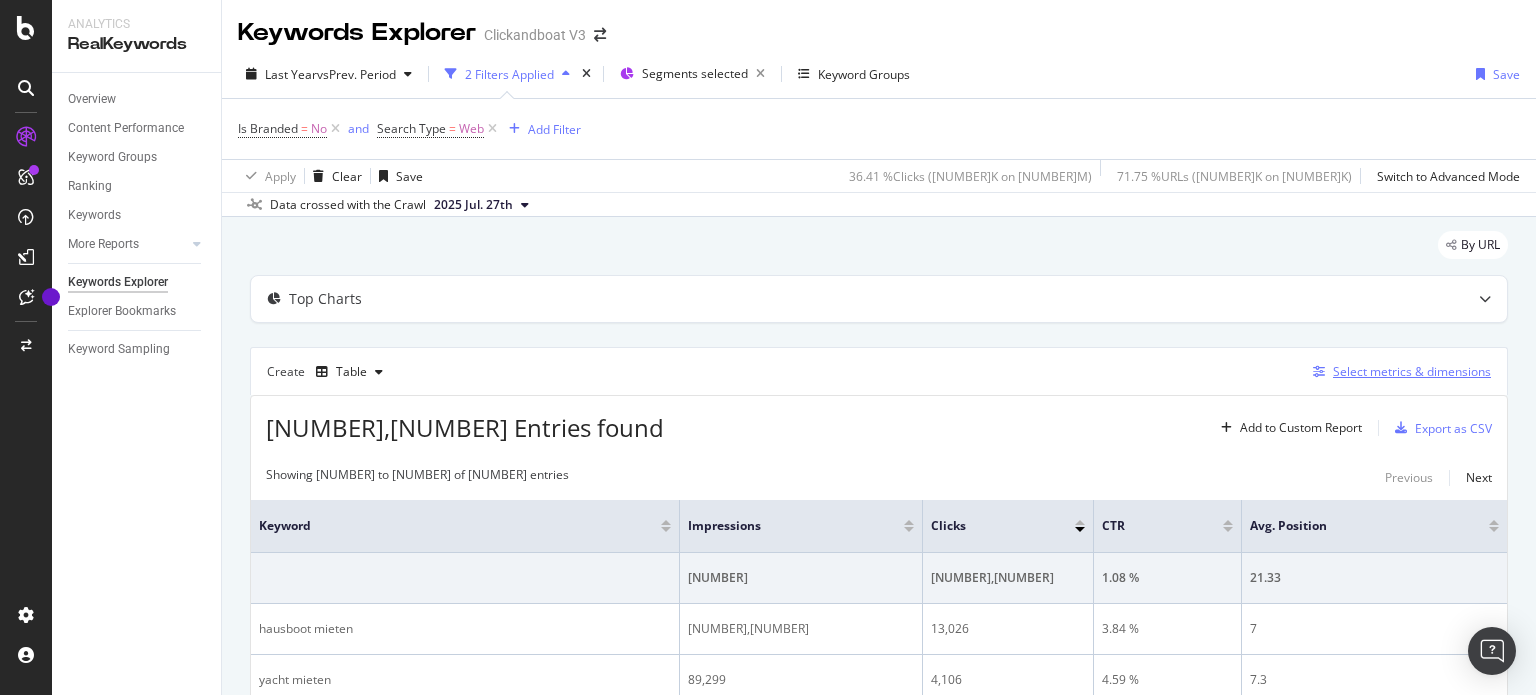 click on "Select metrics & dimensions" at bounding box center (1412, 371) 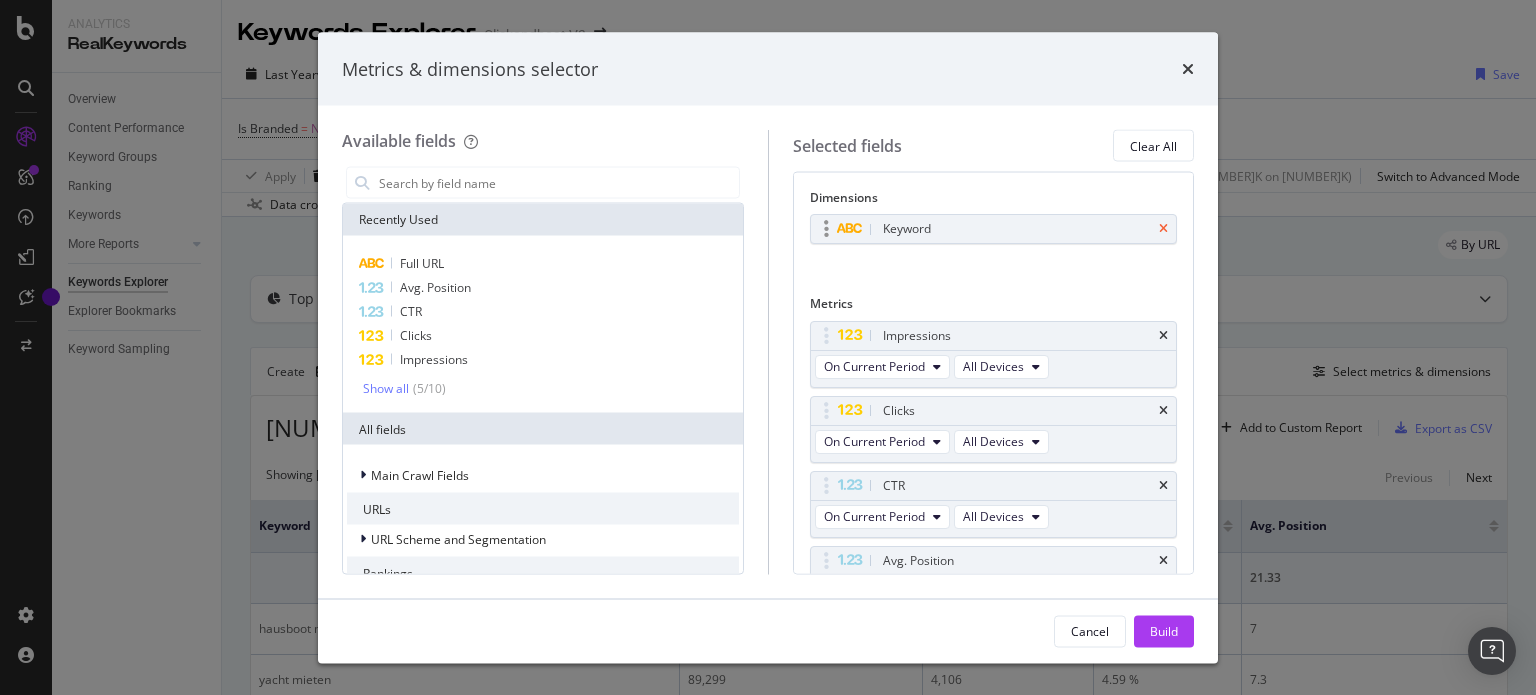 click at bounding box center [1163, 229] 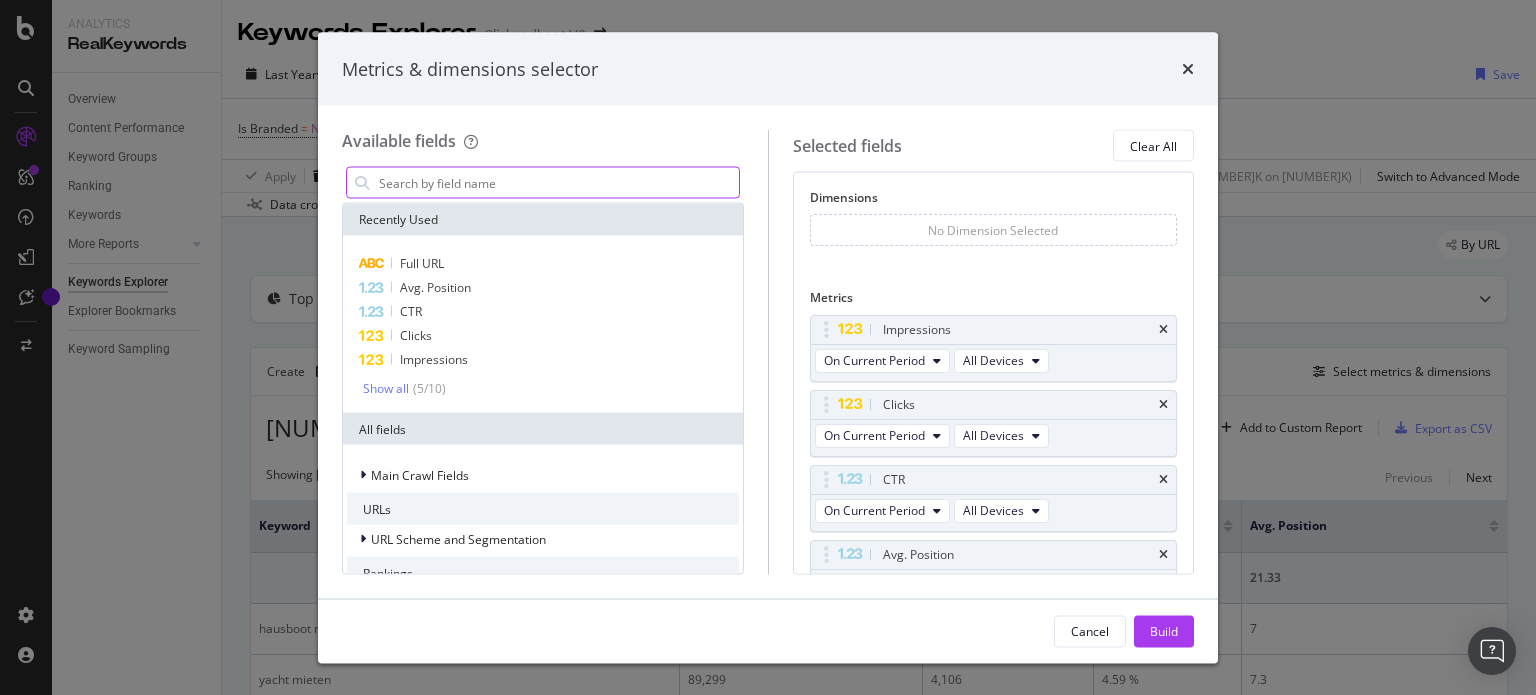 click on "Full Page" at bounding box center (558, 183) 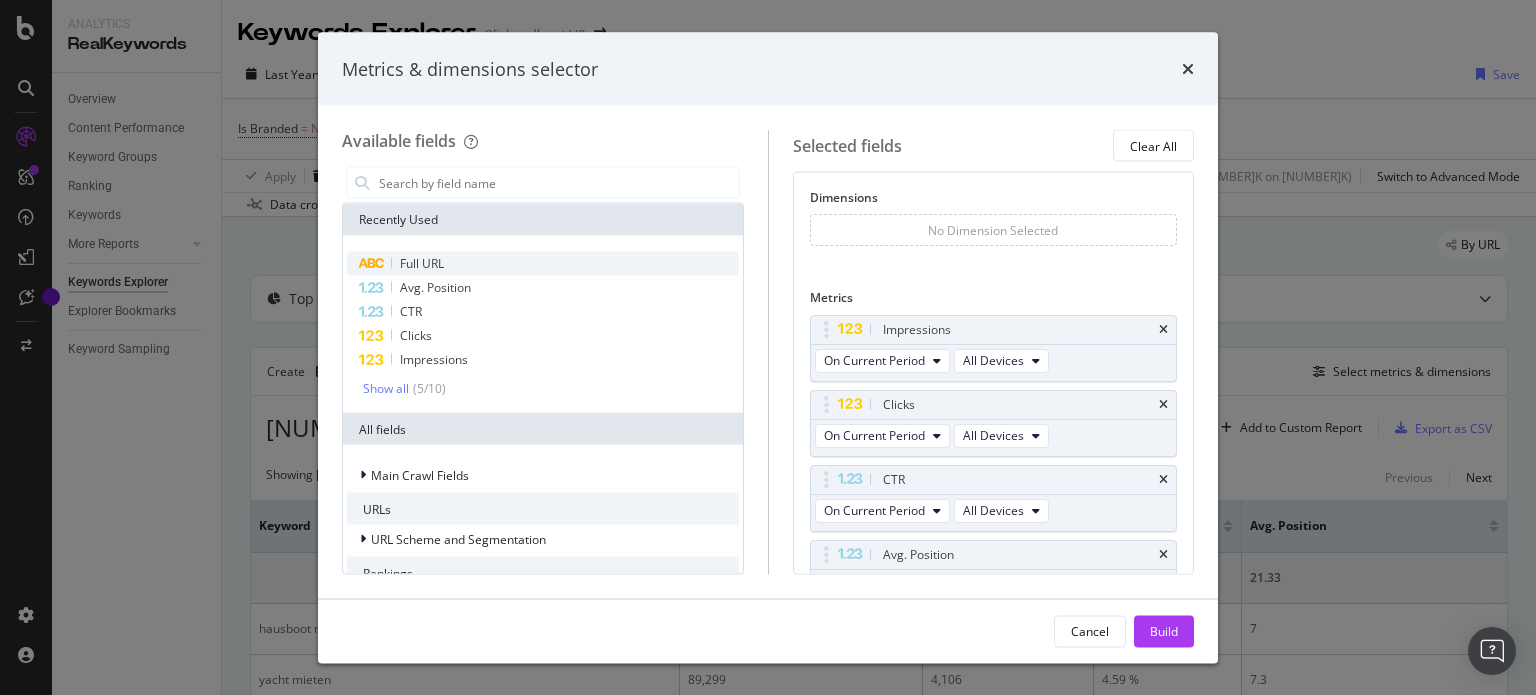 click on "Full URL" at bounding box center (543, 264) 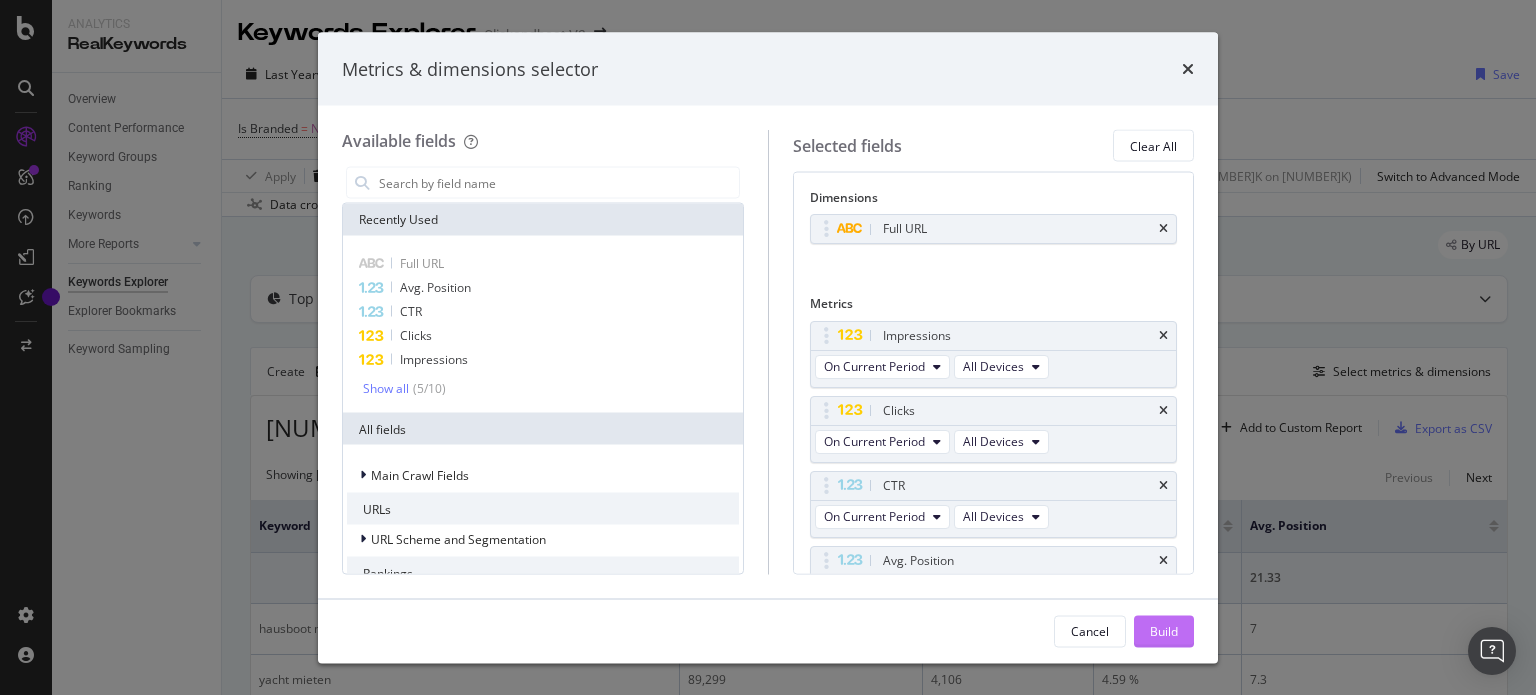 click on "Build" at bounding box center (1164, 630) 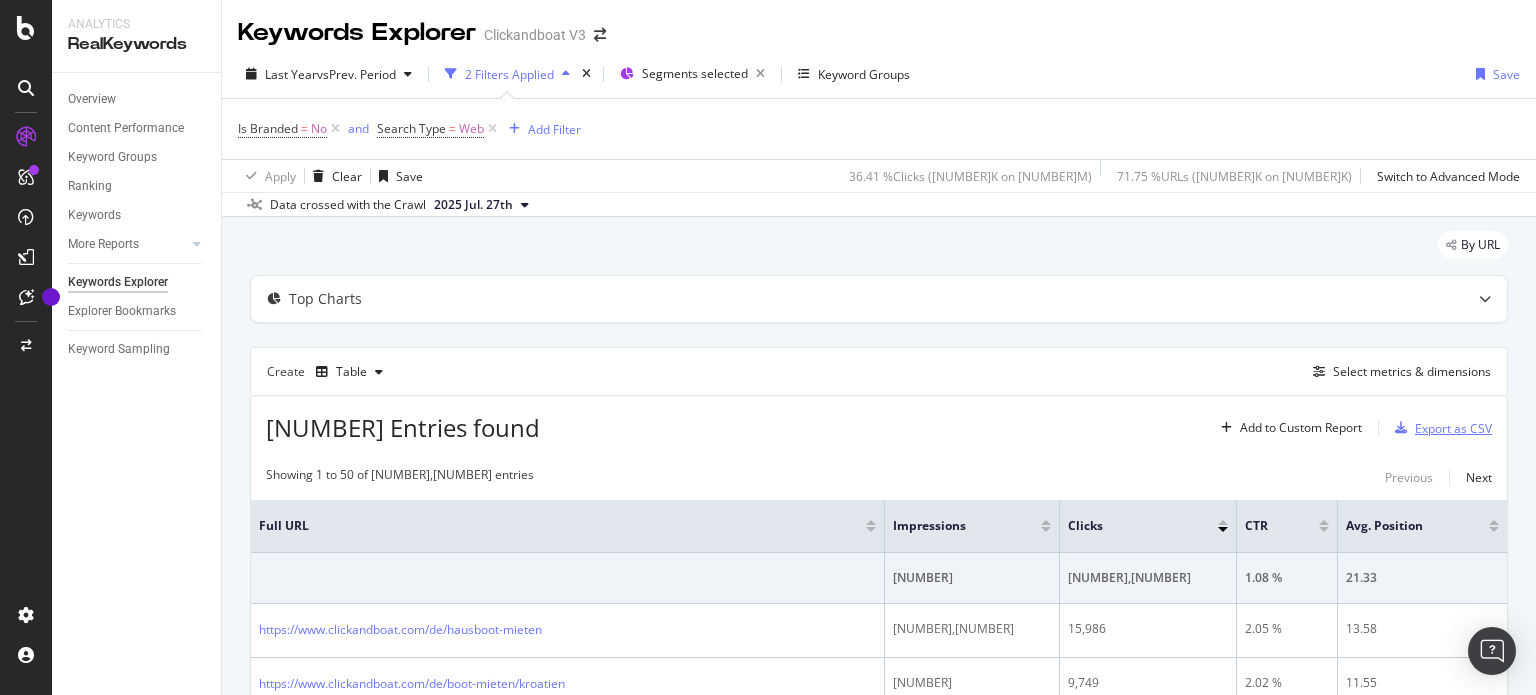 click on "Export as CSV" at bounding box center [1453, 428] 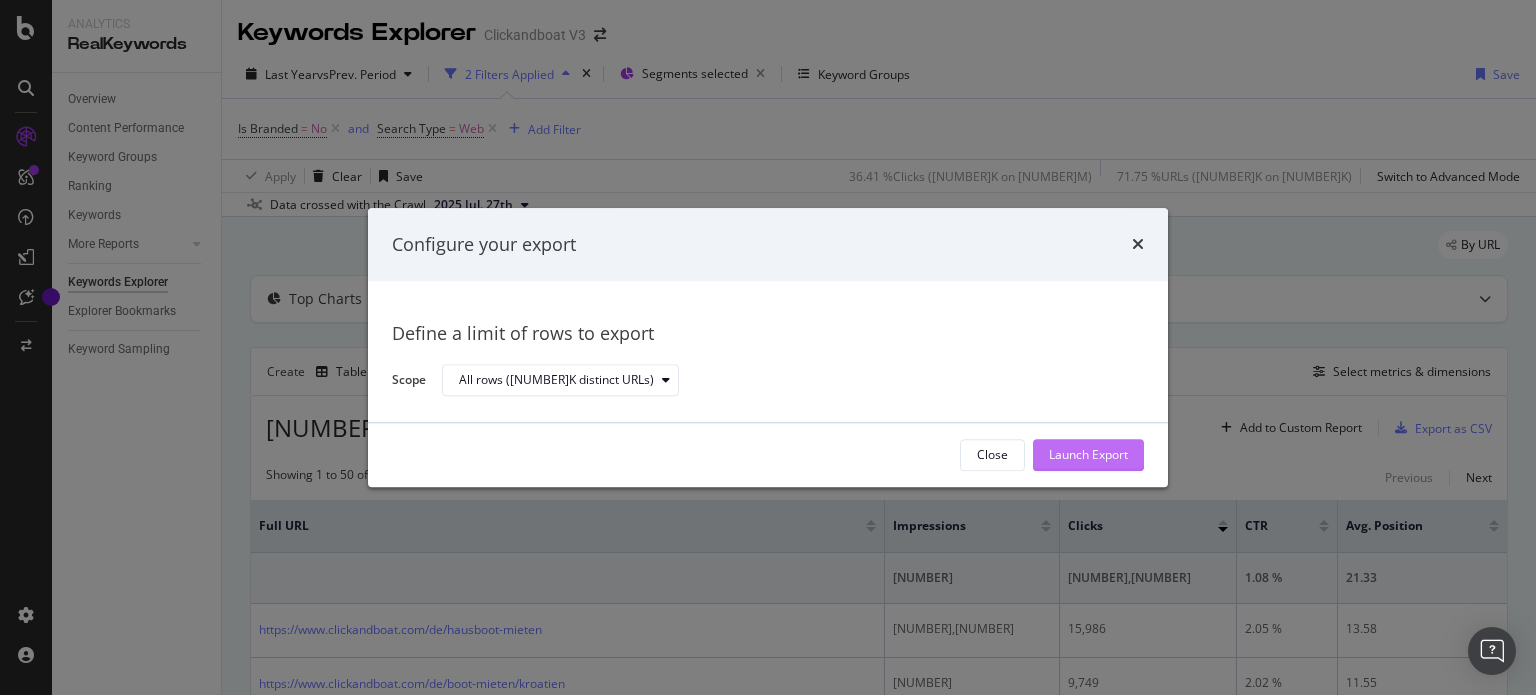 click on "Launch Export" at bounding box center [1088, 455] 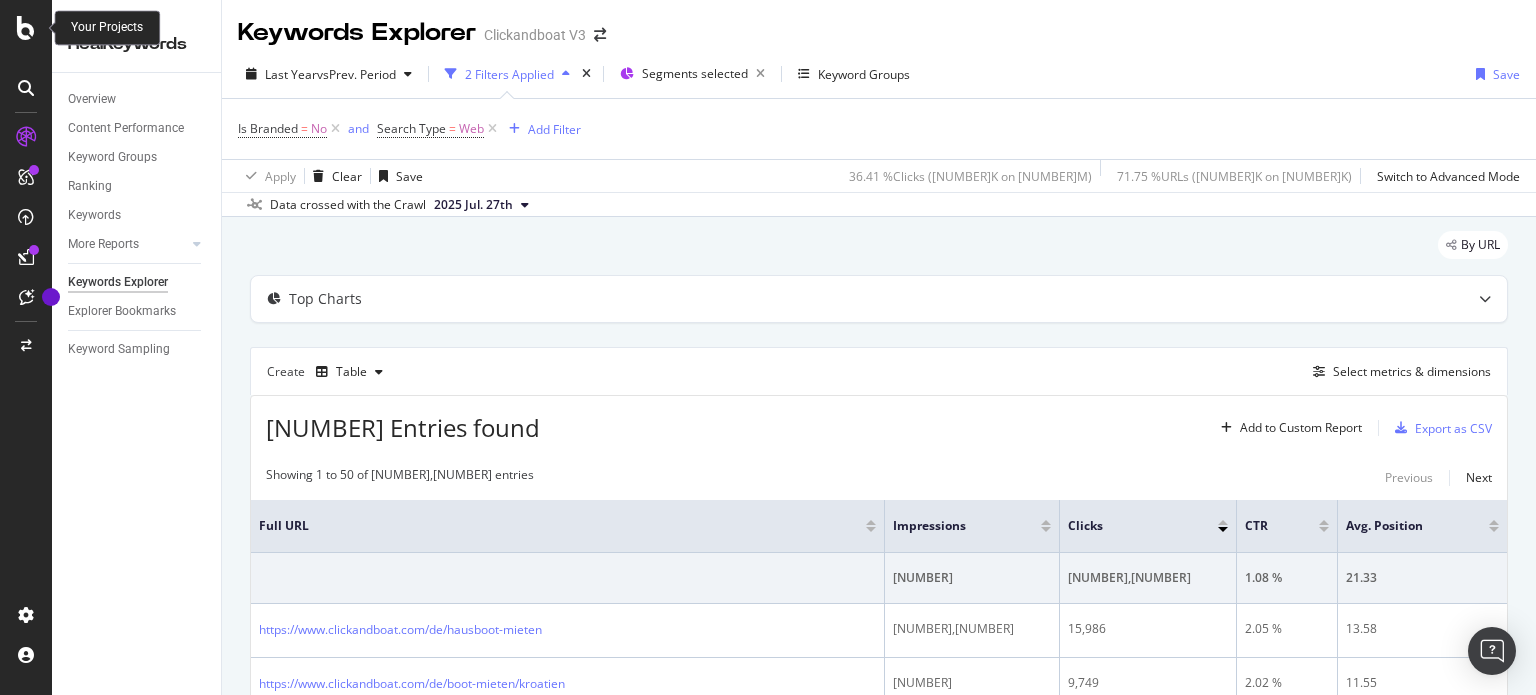 click at bounding box center [26, 28] 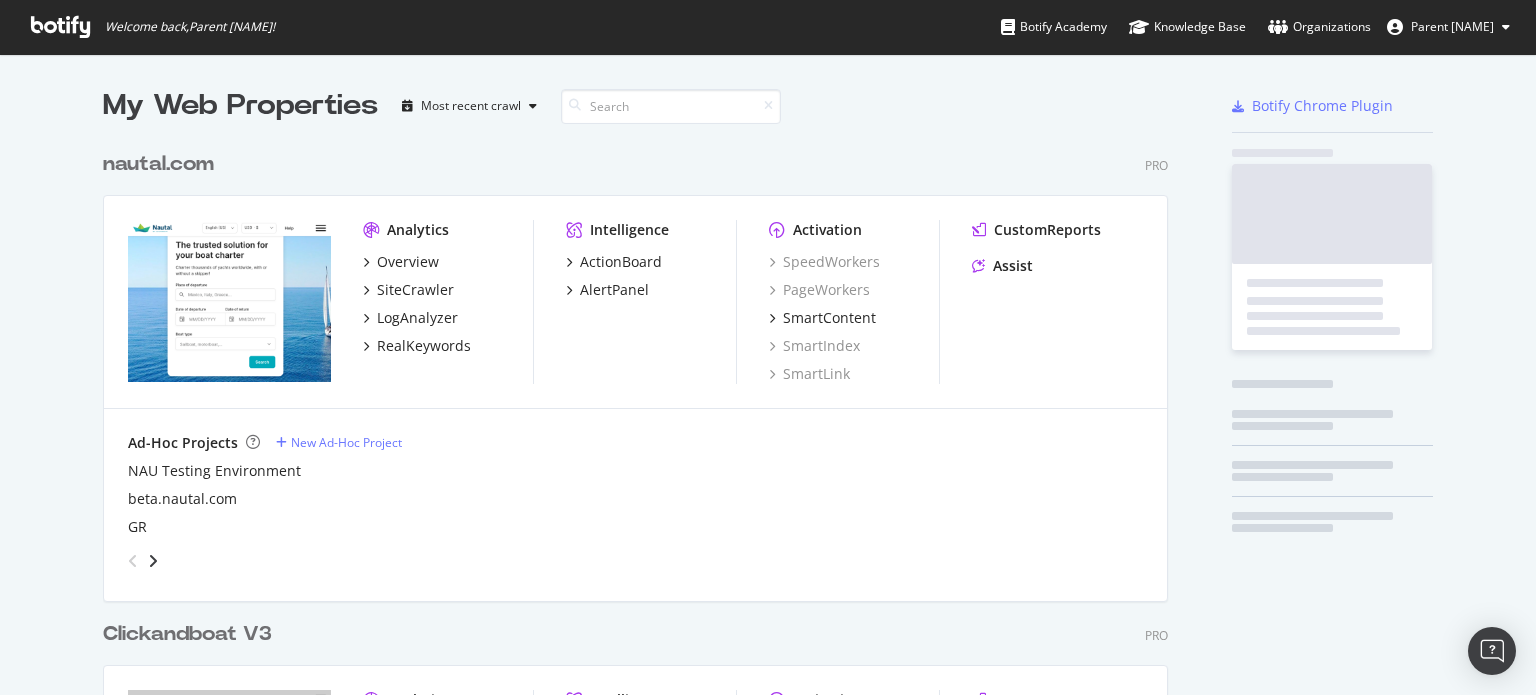 scroll, scrollTop: 16, scrollLeft: 16, axis: both 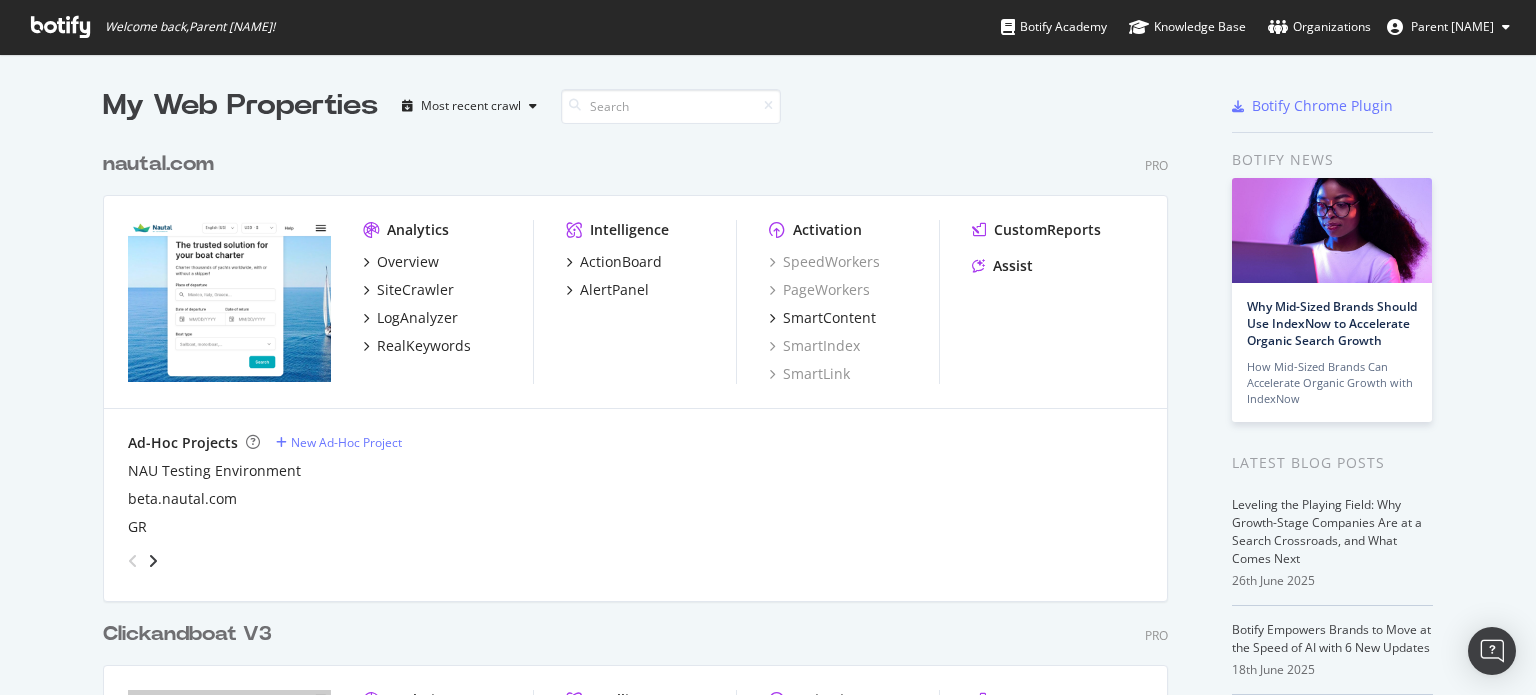 click on "nautal.com" at bounding box center (158, 164) 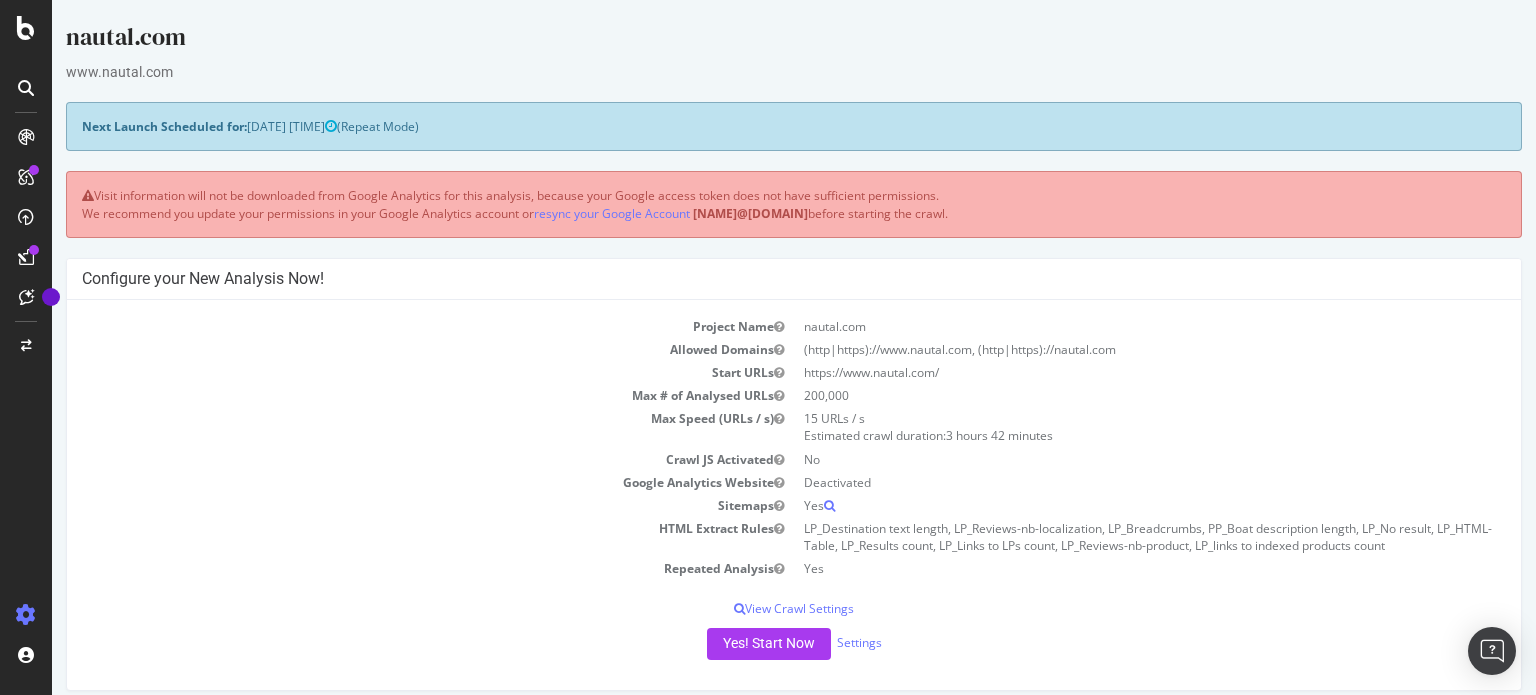 scroll, scrollTop: 0, scrollLeft: 0, axis: both 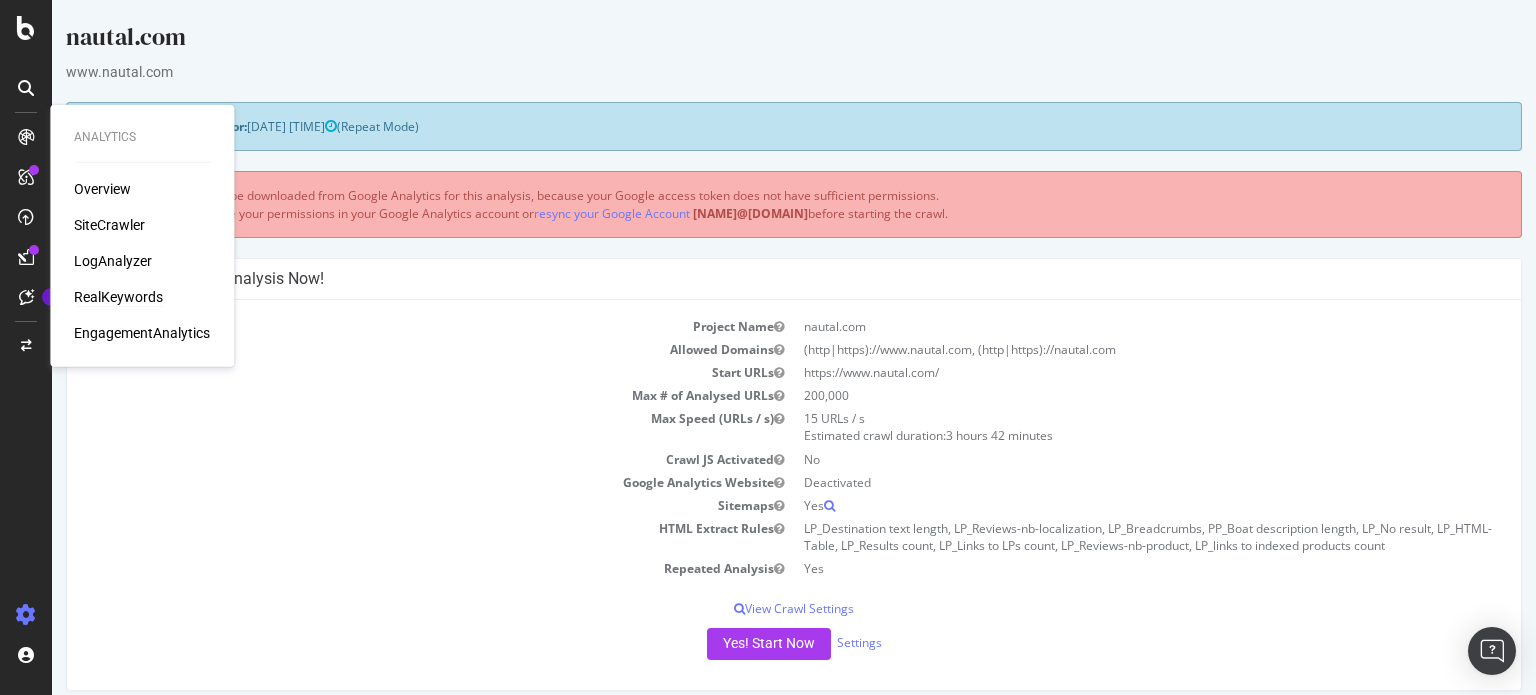 click on "RealKeywords" at bounding box center (118, 297) 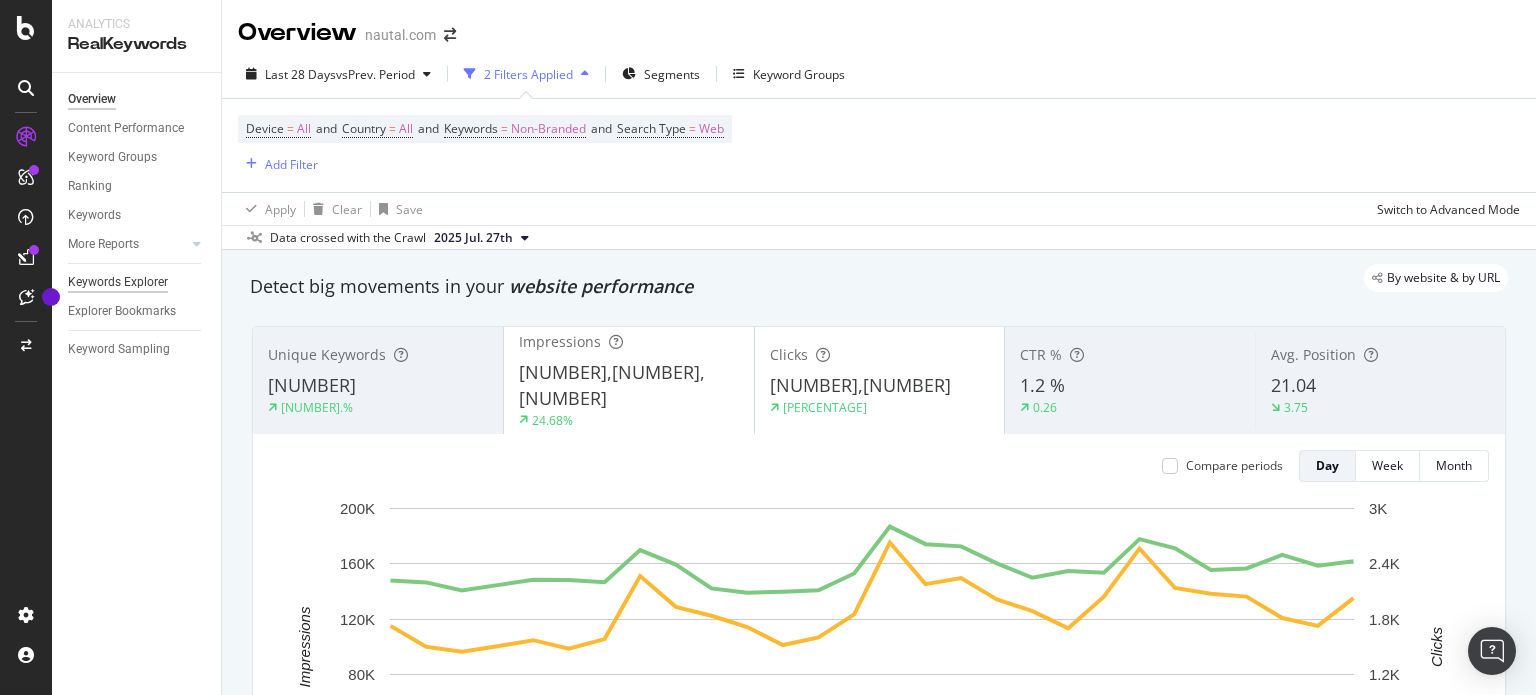 click on "Keywords Explorer" at bounding box center [118, 282] 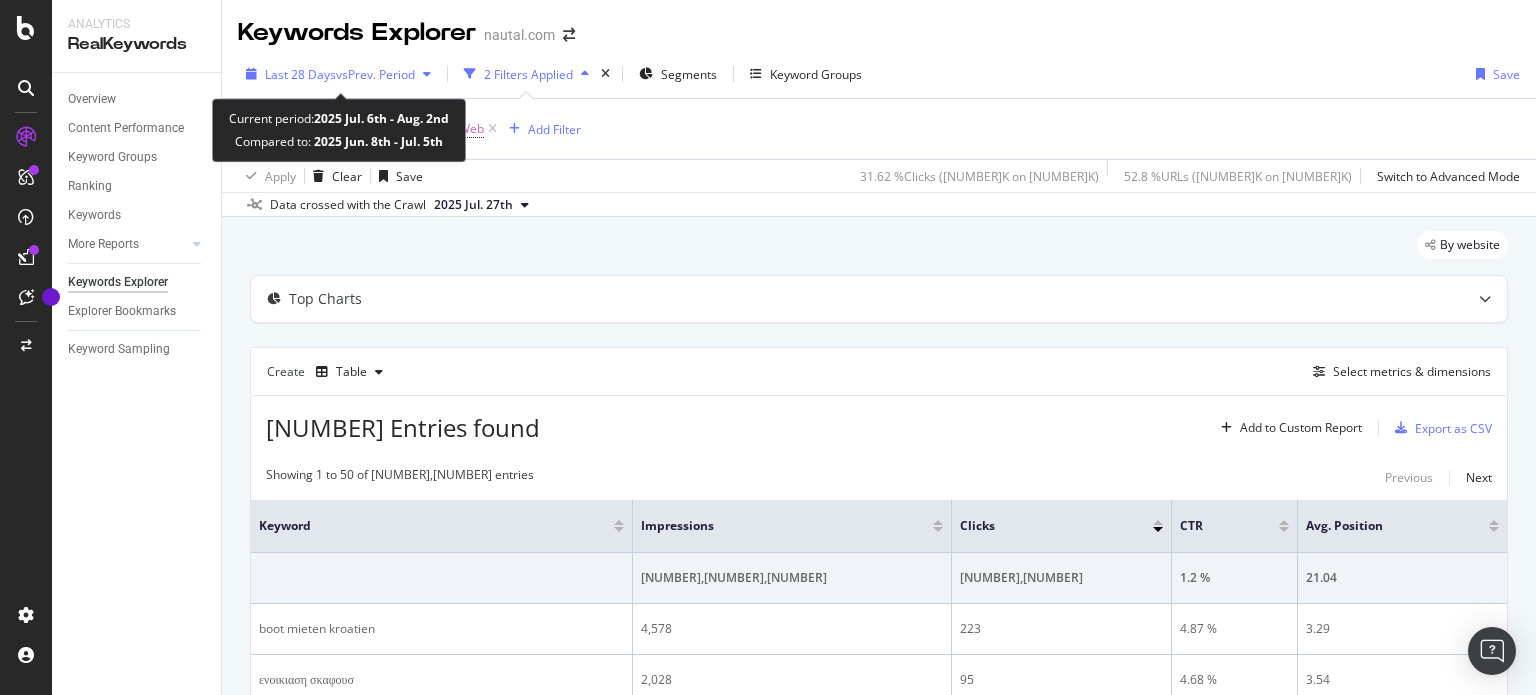 click on "vs  Prev. Period" at bounding box center (375, 74) 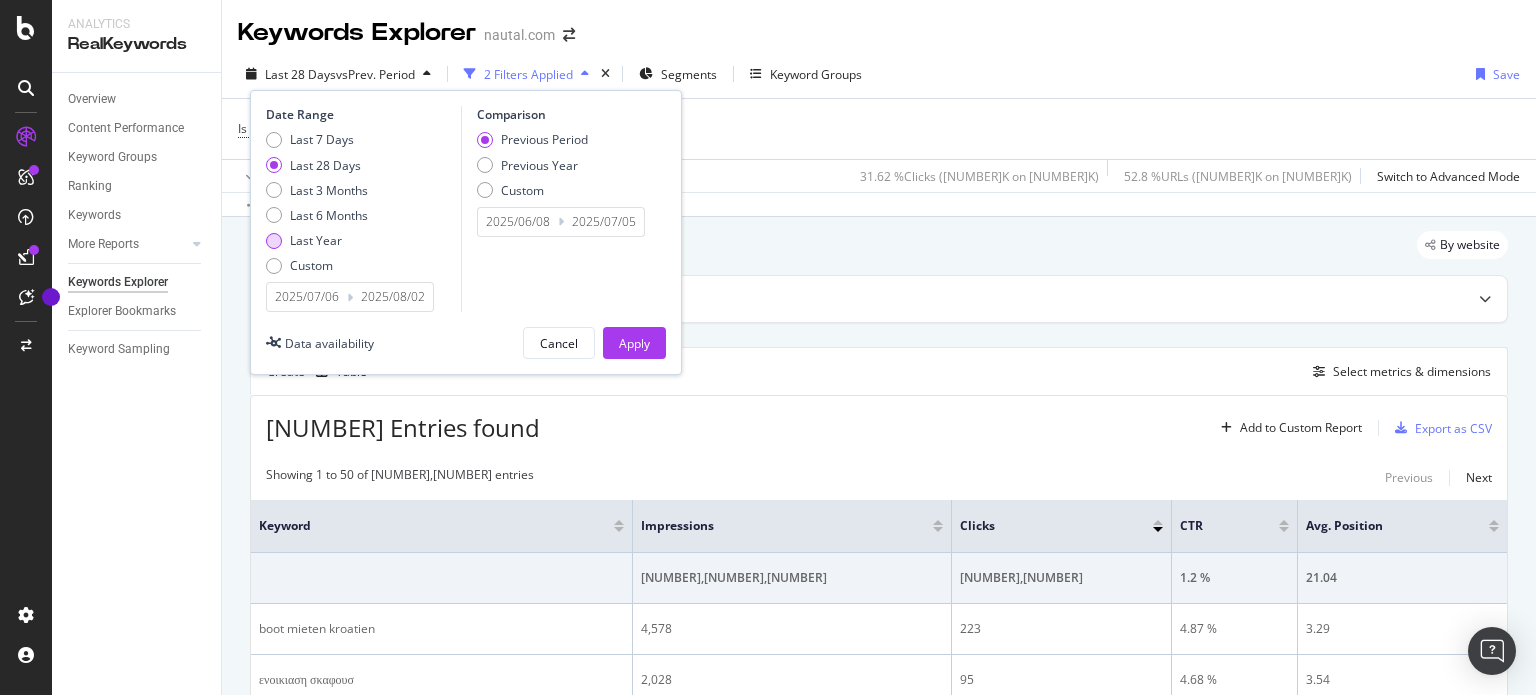 click on "Last Year" at bounding box center (316, 240) 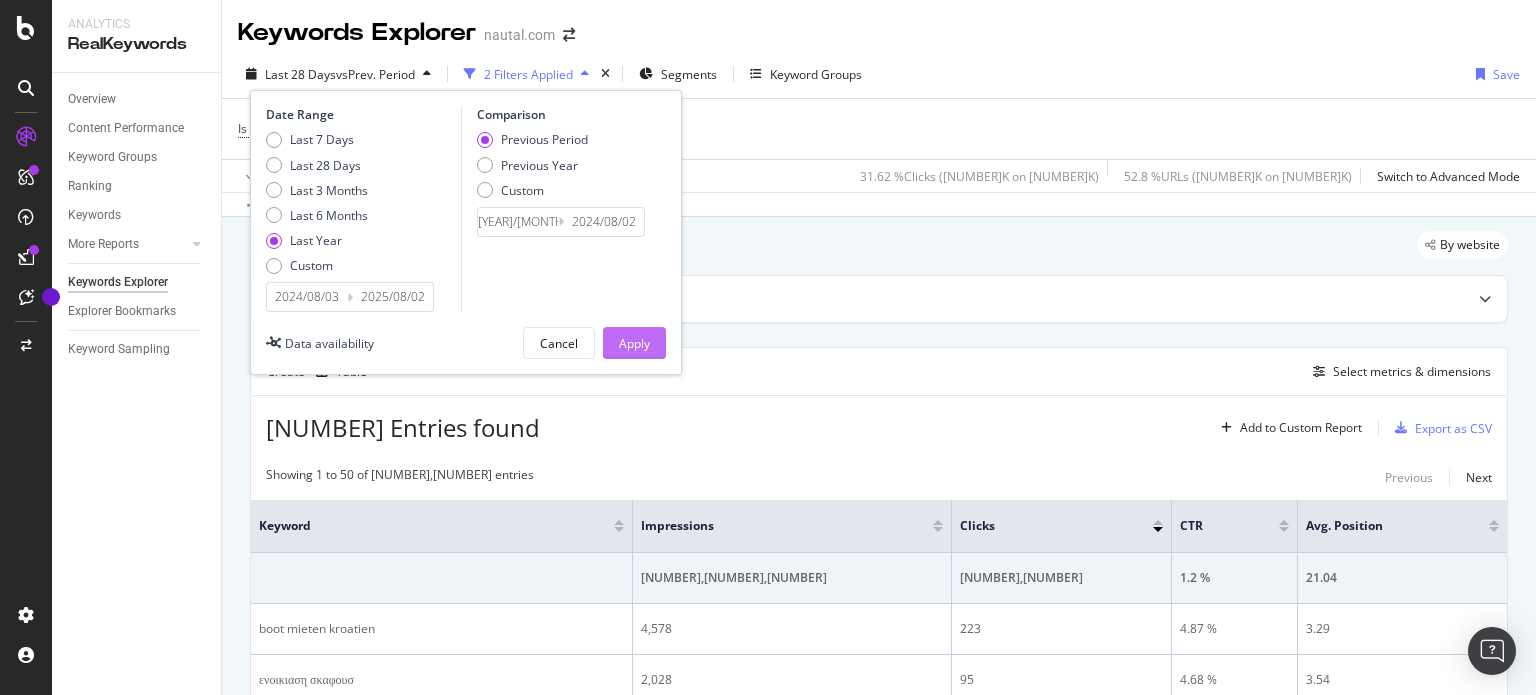 click on "Apply" at bounding box center (634, 343) 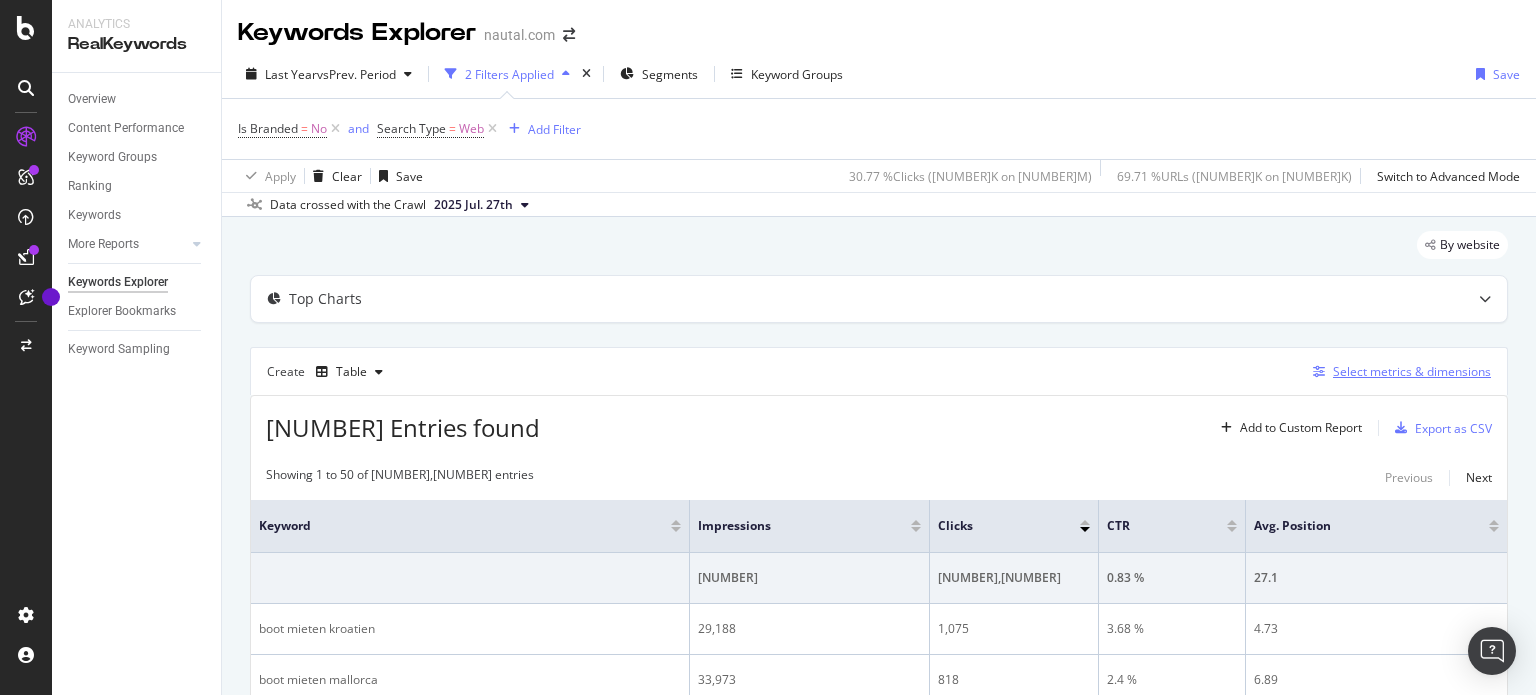 click on "Select metrics & dimensions" at bounding box center (1412, 371) 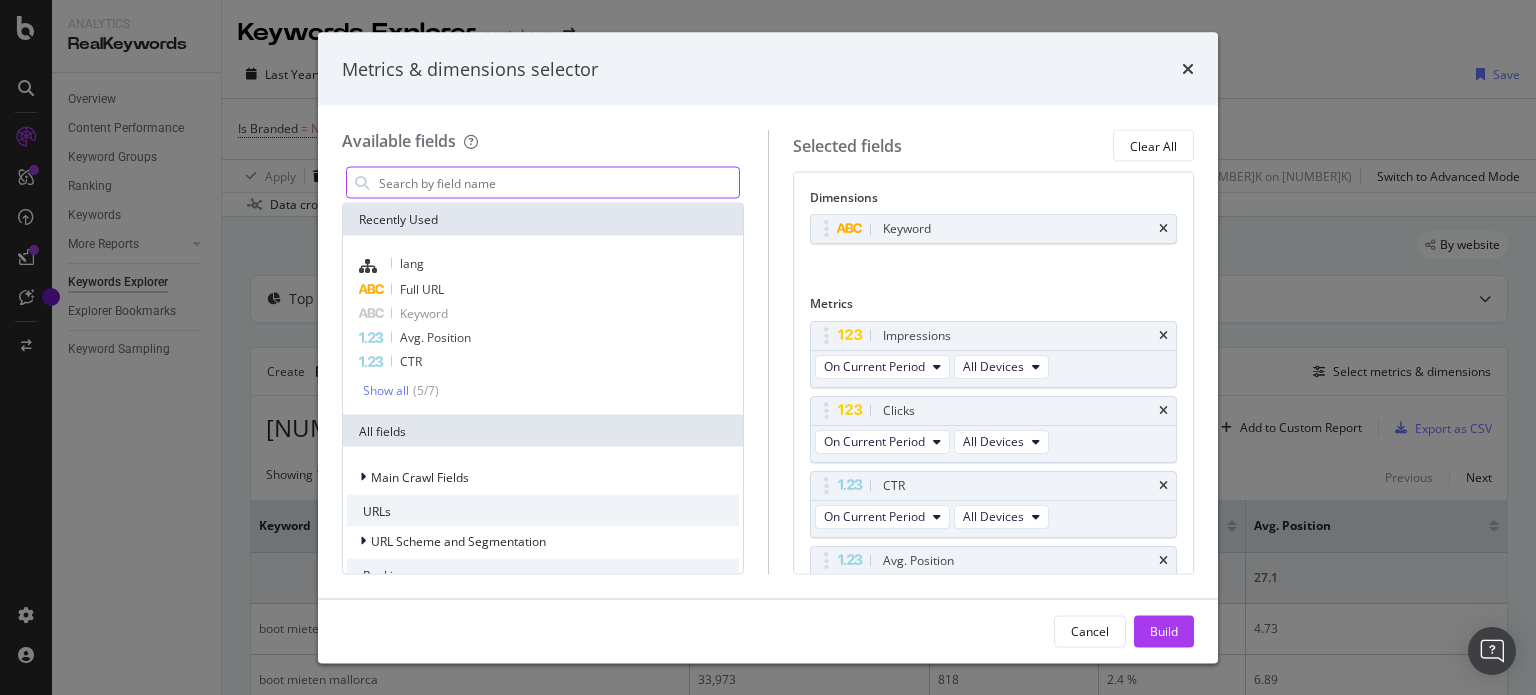 click on "Full Page" at bounding box center [558, 183] 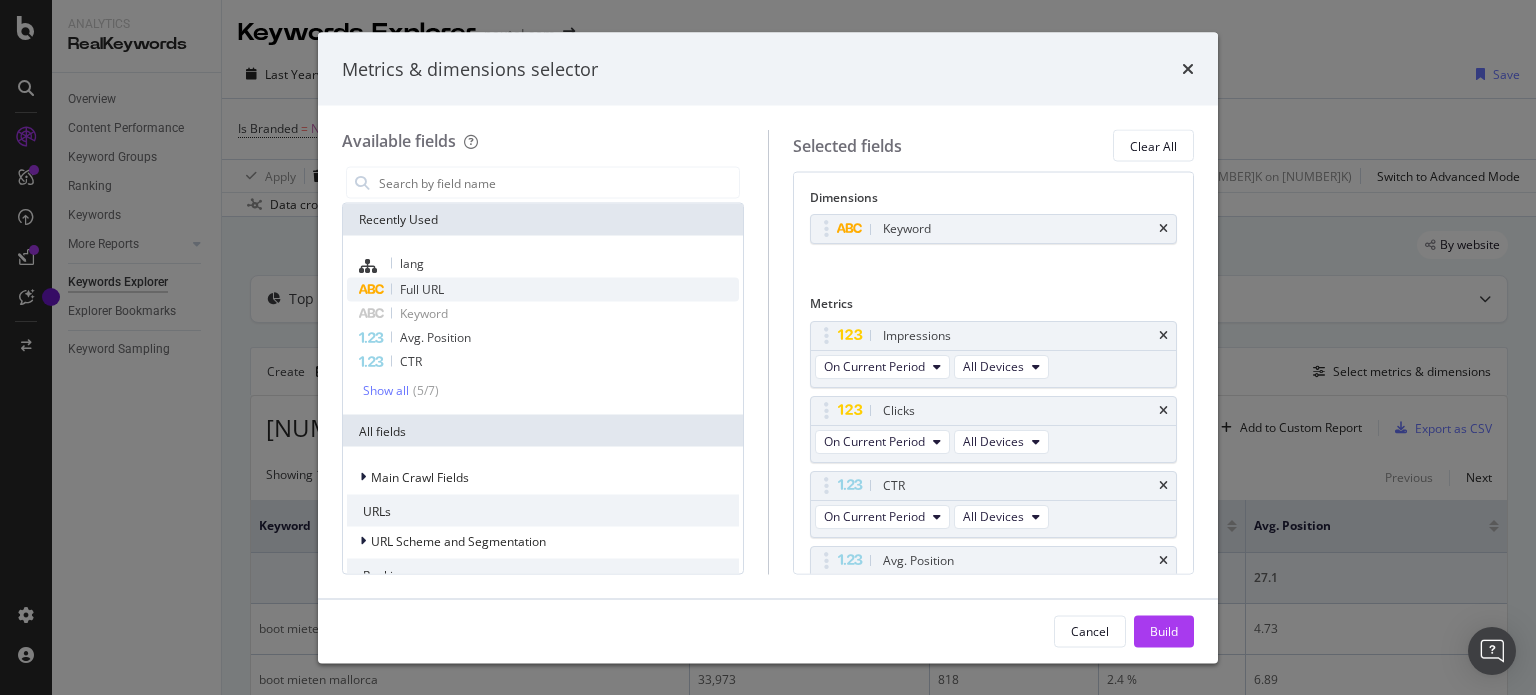 click on "Full URL" at bounding box center [543, 290] 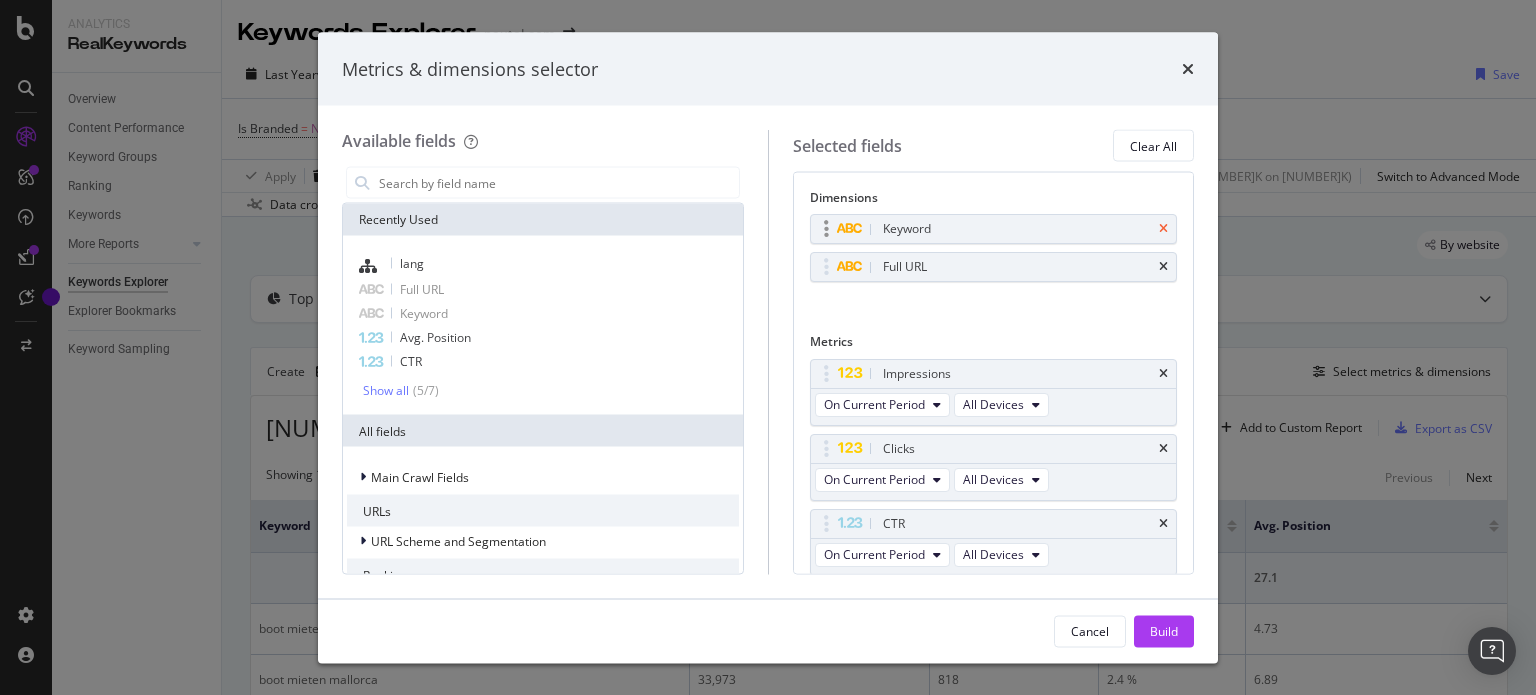 click at bounding box center [1163, 229] 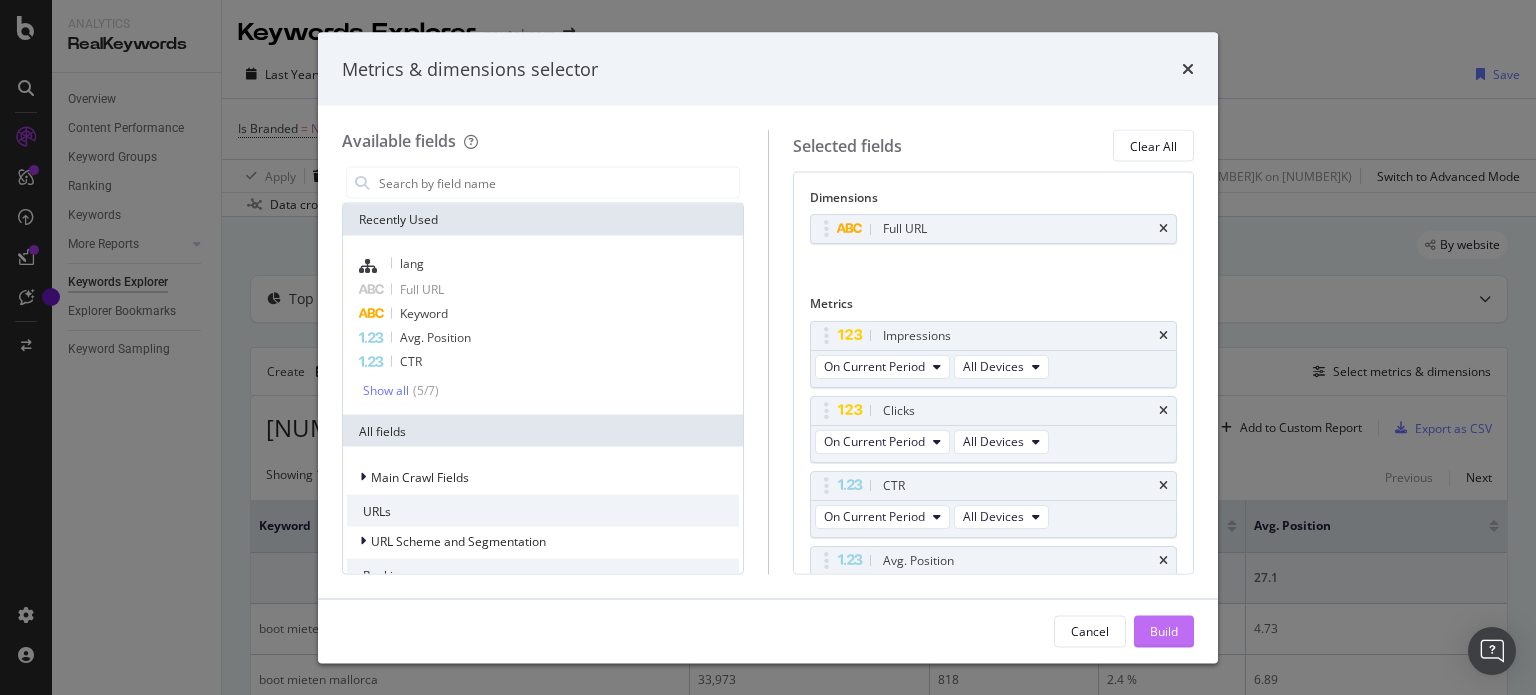 click on "Build" at bounding box center [1164, 630] 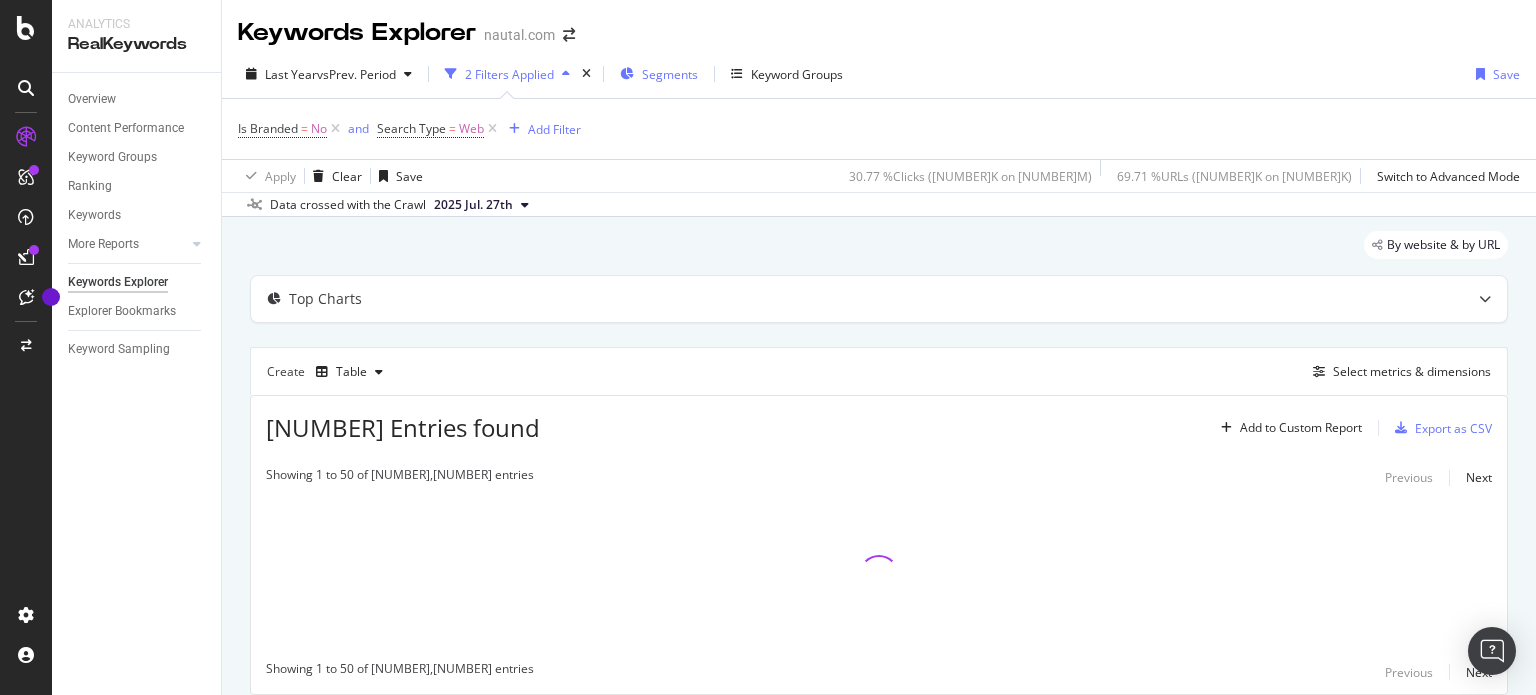 click on "Segments" at bounding box center (670, 74) 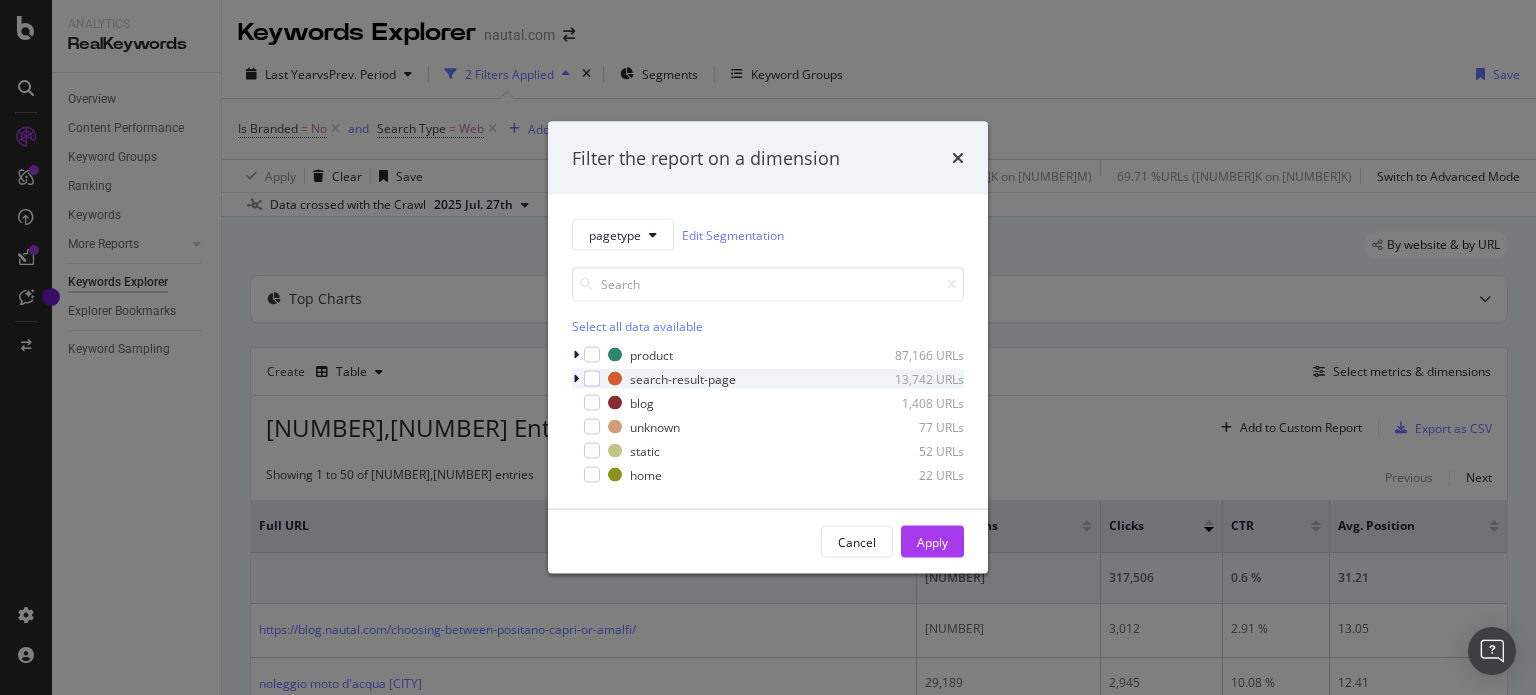 click at bounding box center [576, 379] 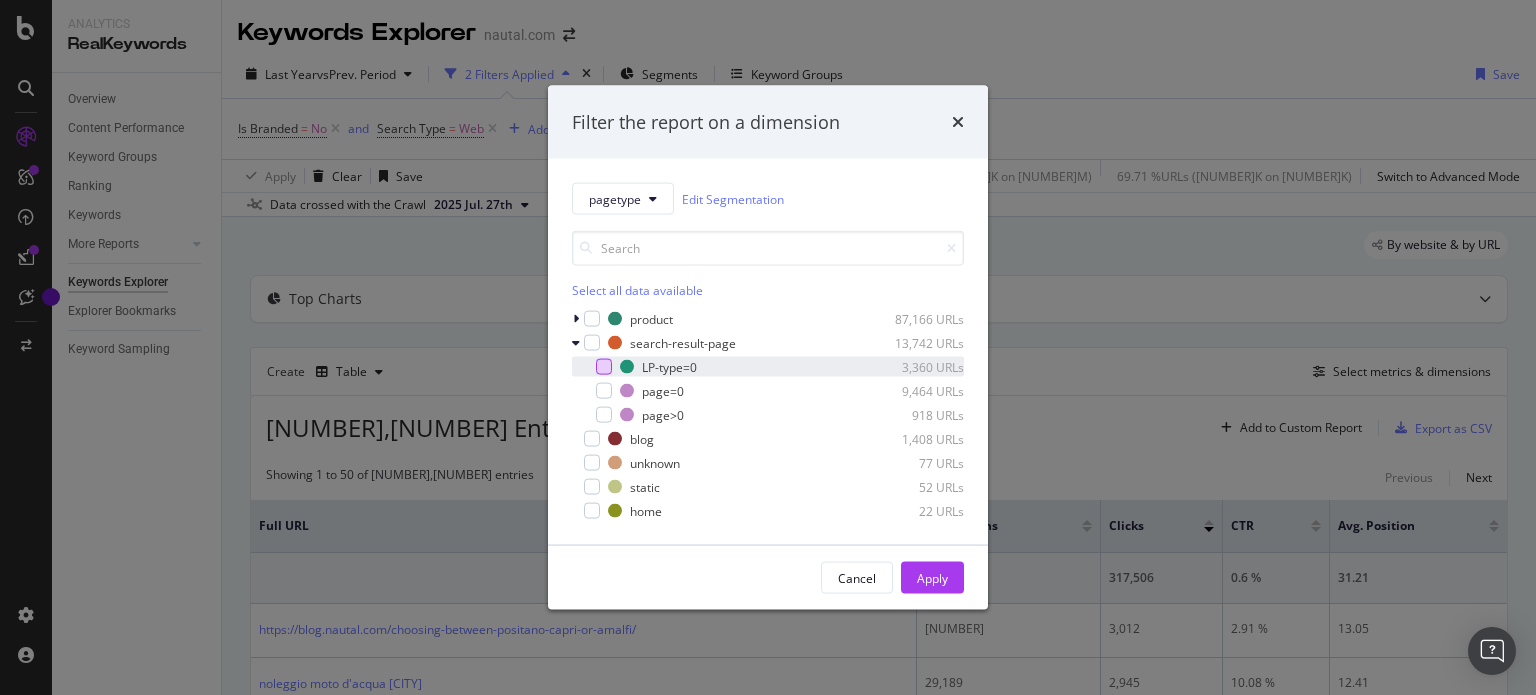 click at bounding box center (604, 367) 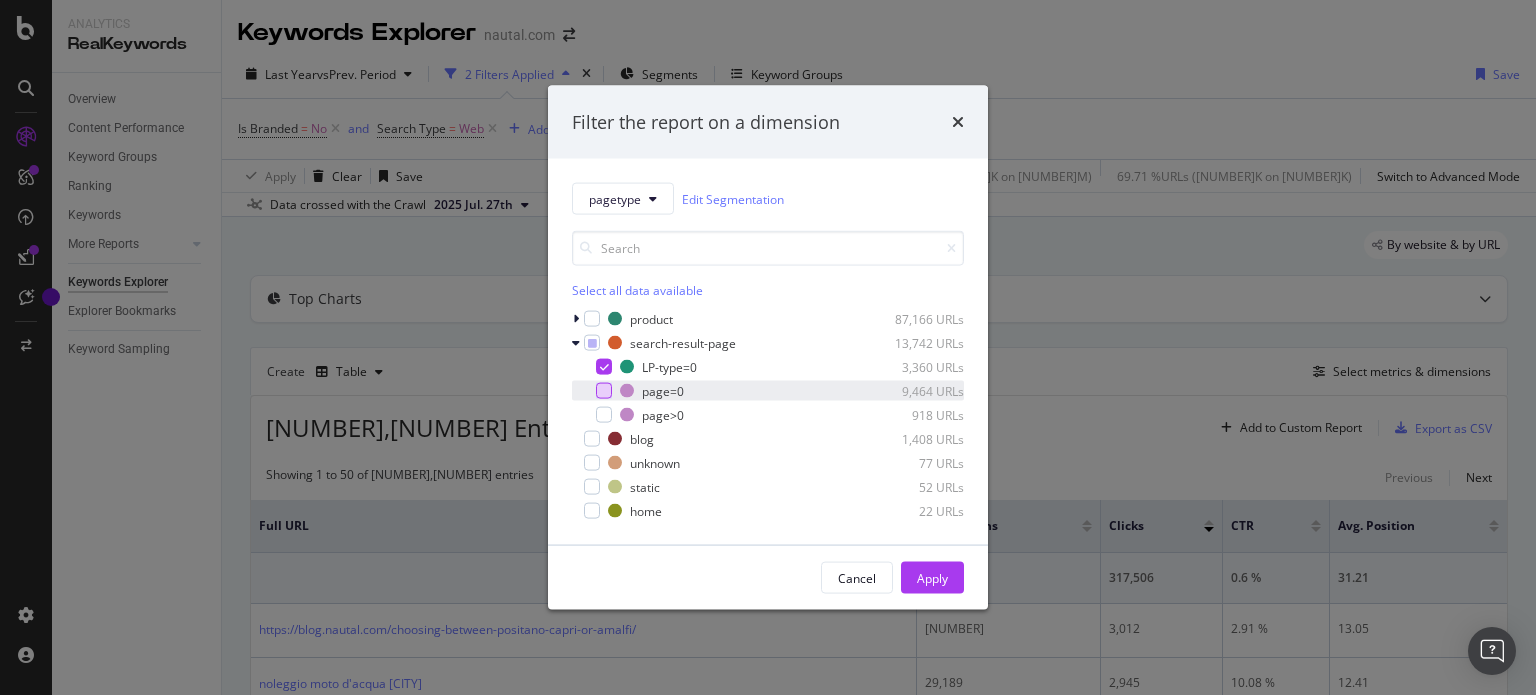 click at bounding box center (604, 391) 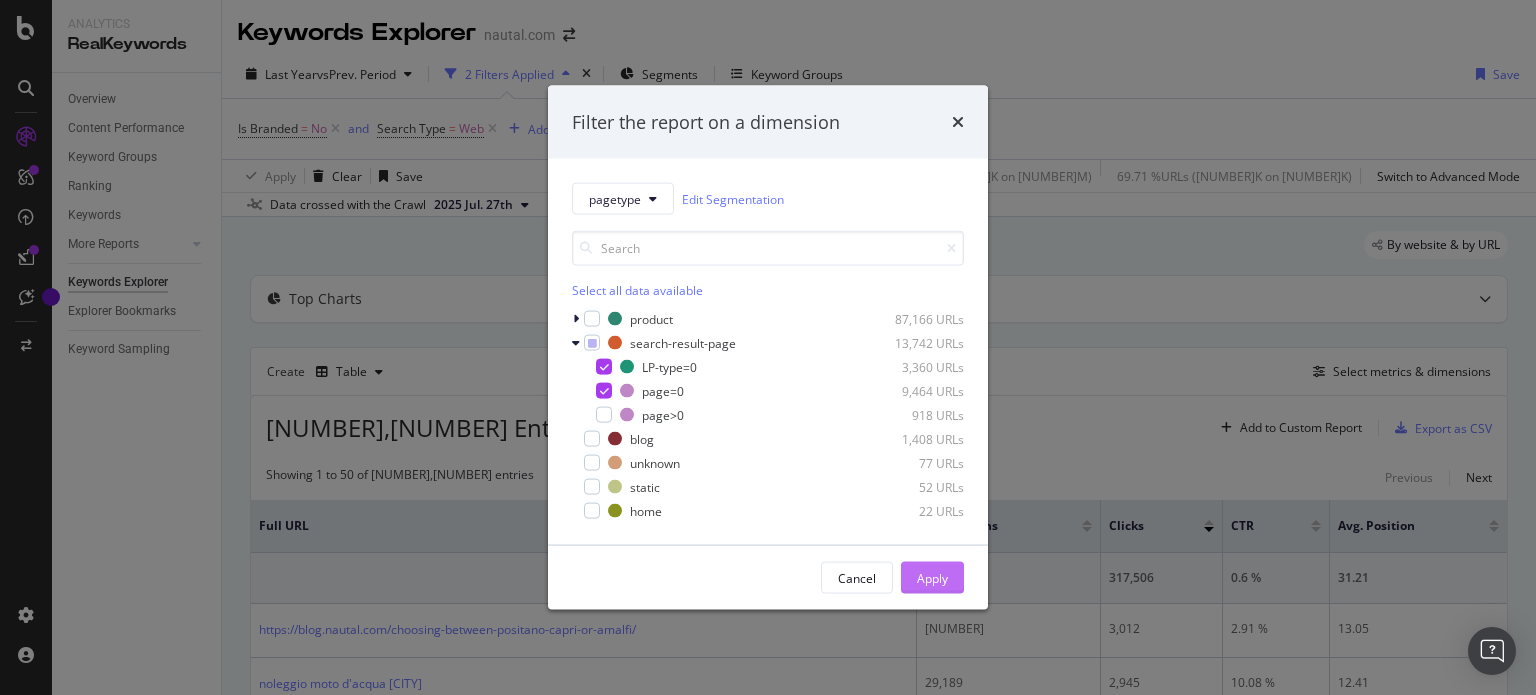 click on "Apply" at bounding box center [932, 577] 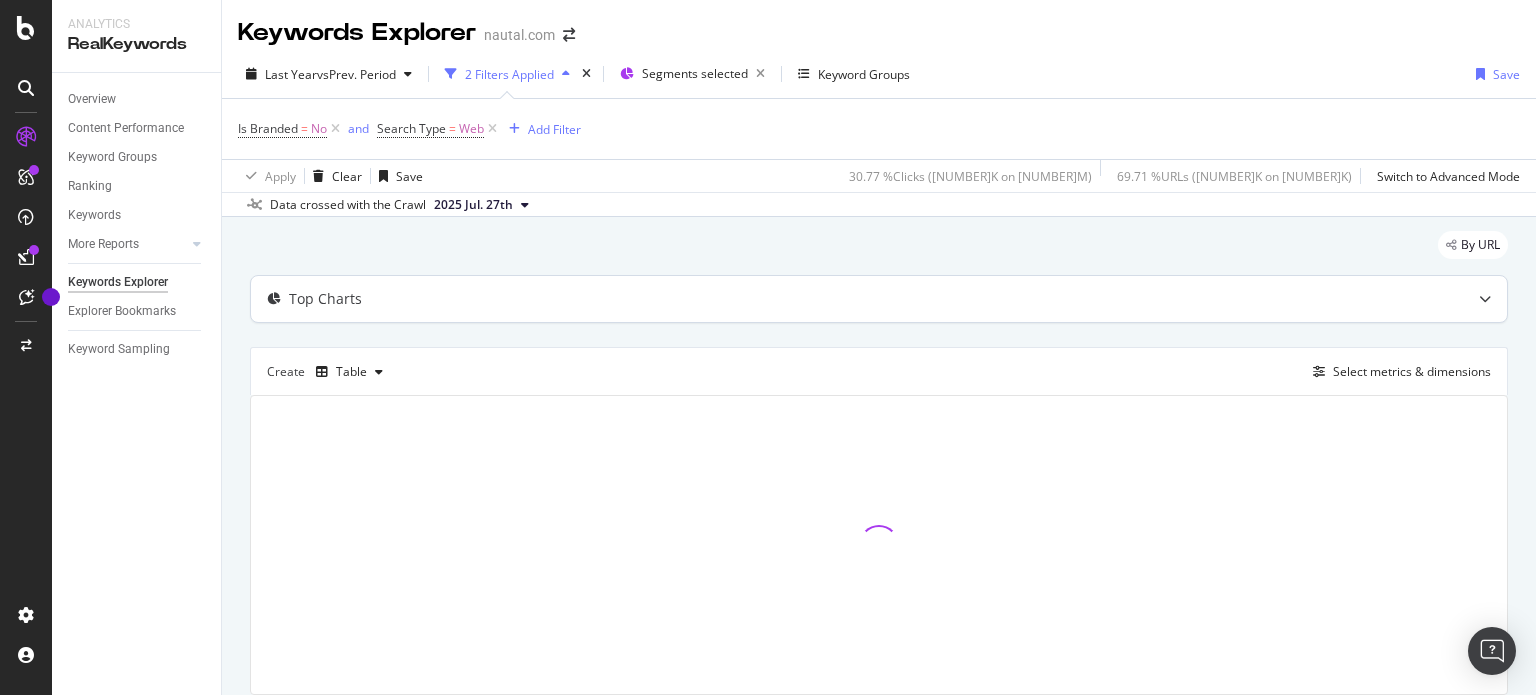 scroll, scrollTop: 68, scrollLeft: 0, axis: vertical 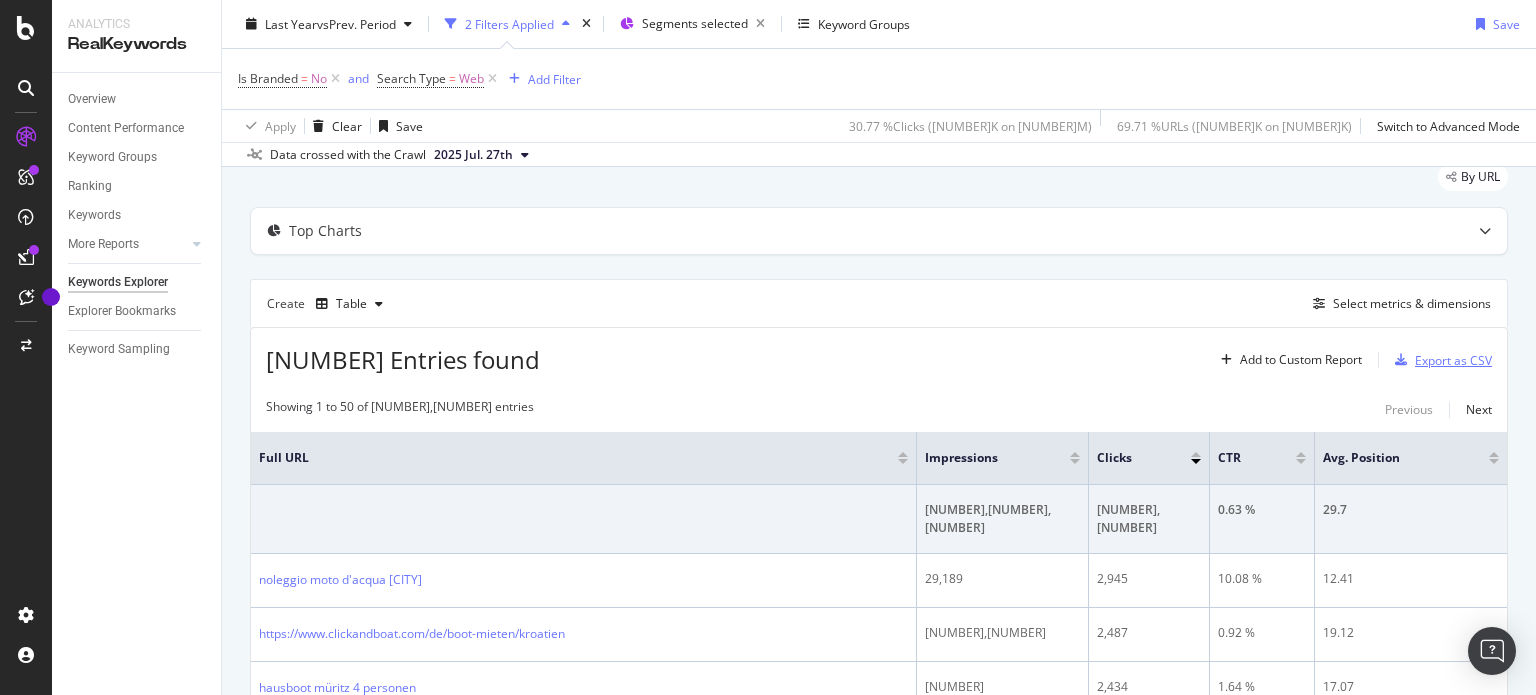 click on "Export as CSV" at bounding box center (1453, 360) 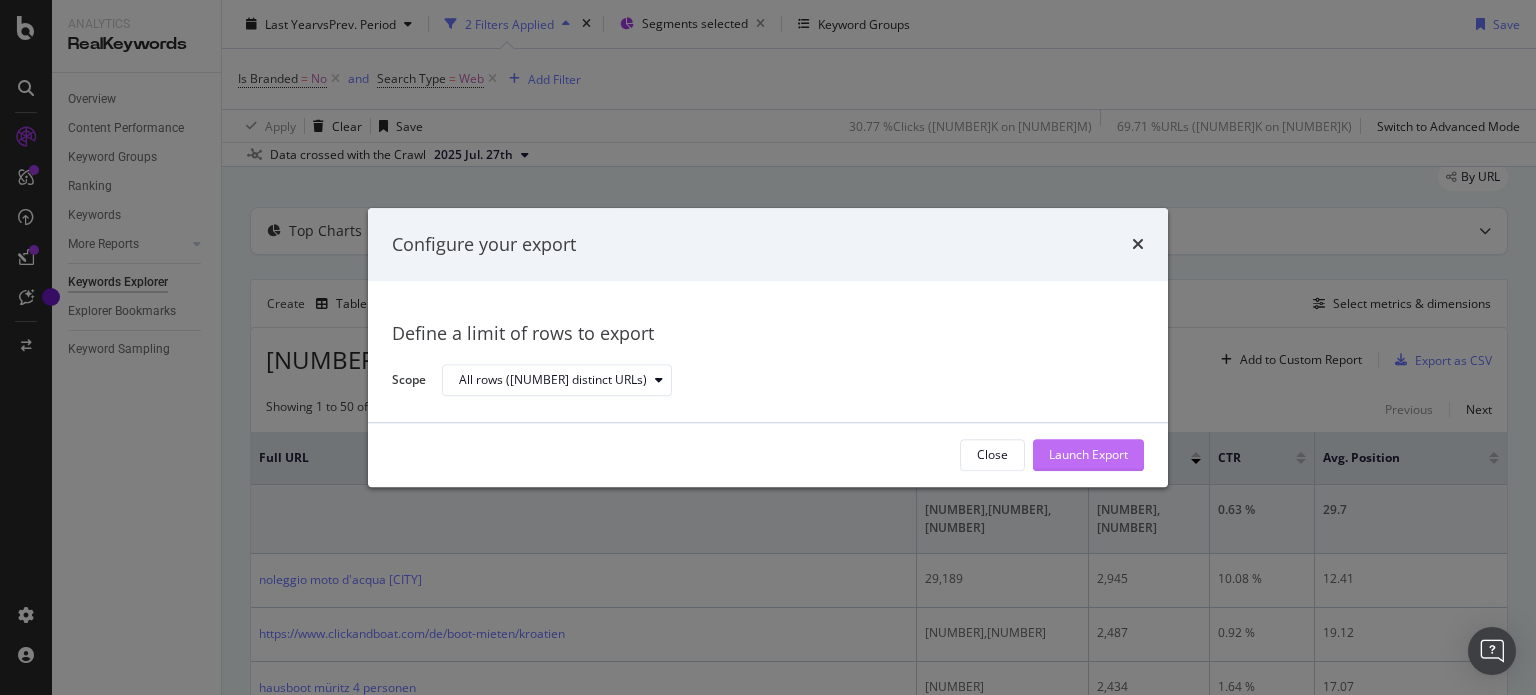 click on "Launch Export" at bounding box center (1088, 455) 